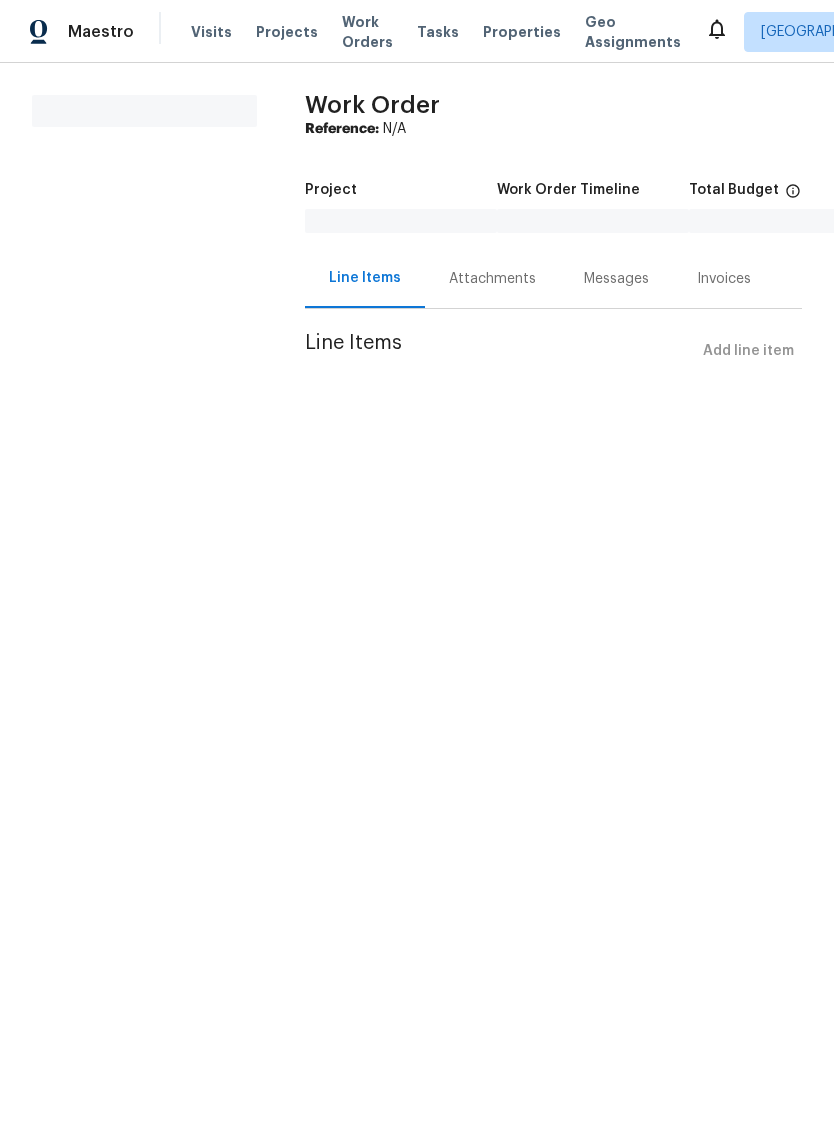 scroll, scrollTop: 0, scrollLeft: 0, axis: both 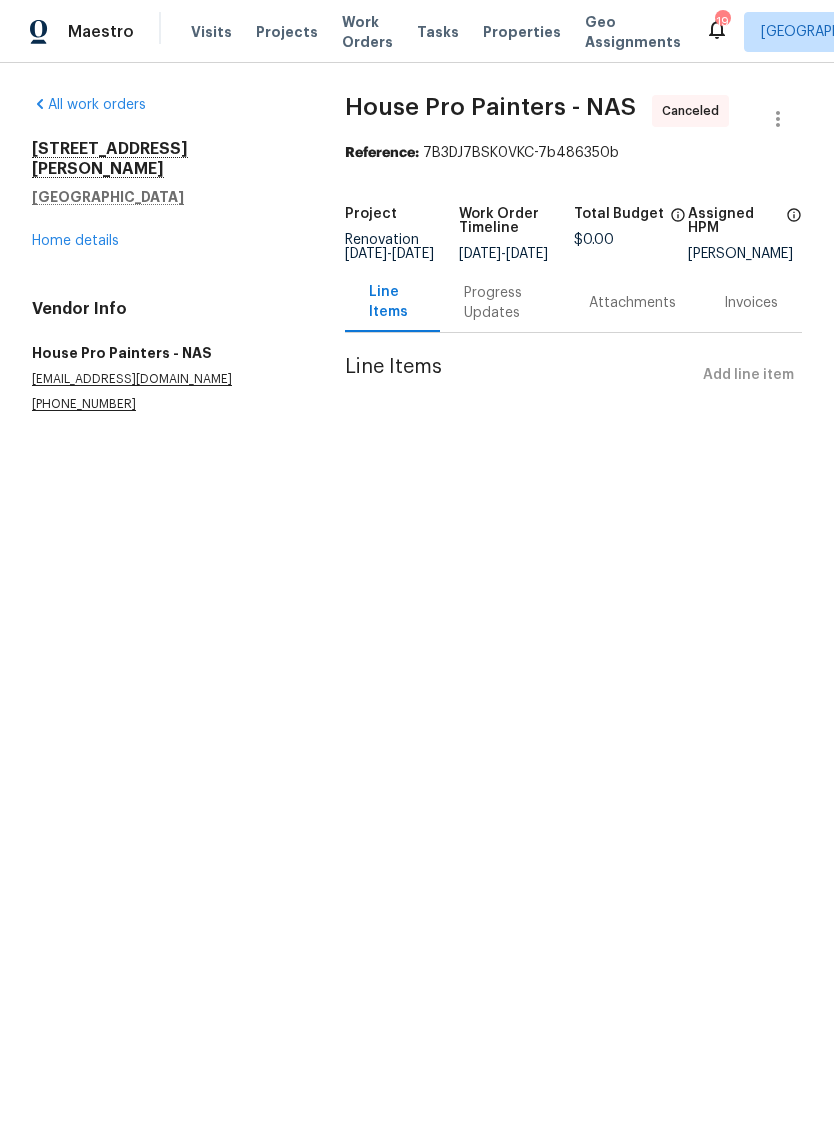 click on "Home details" at bounding box center [75, 241] 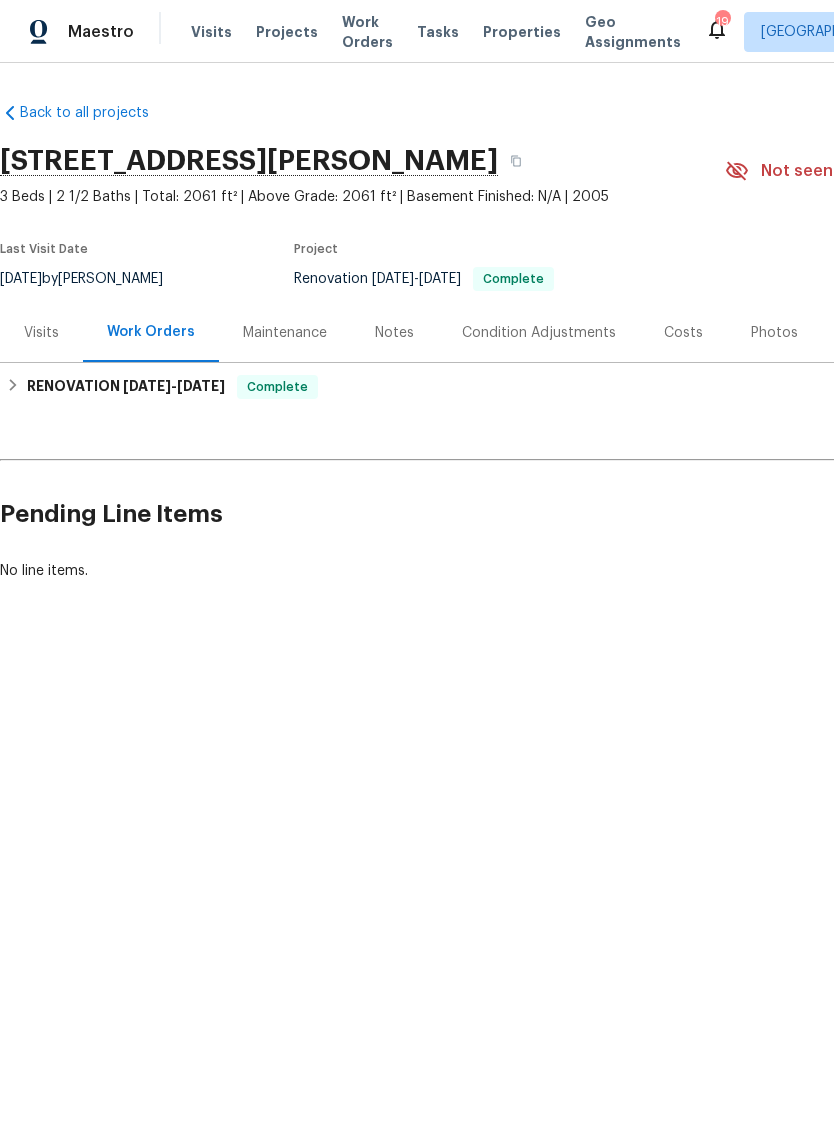 click on "Costs" at bounding box center (683, 332) 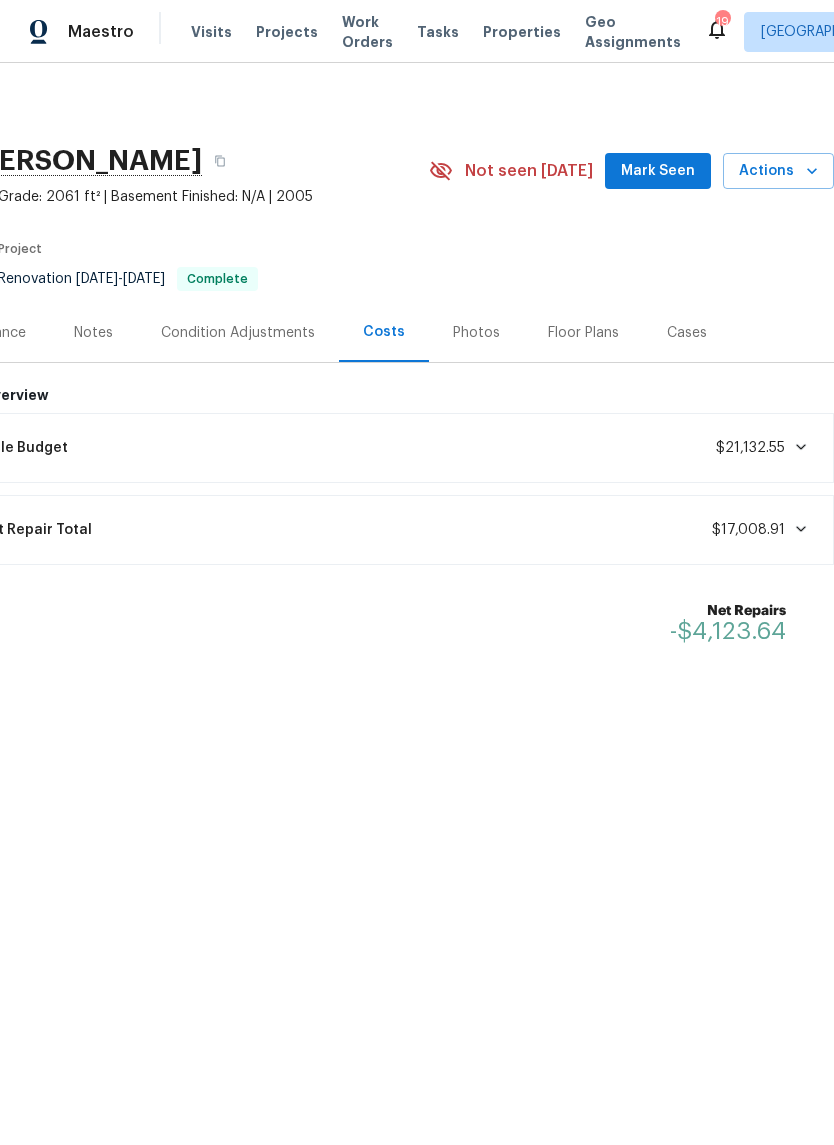 scroll, scrollTop: 0, scrollLeft: 296, axis: horizontal 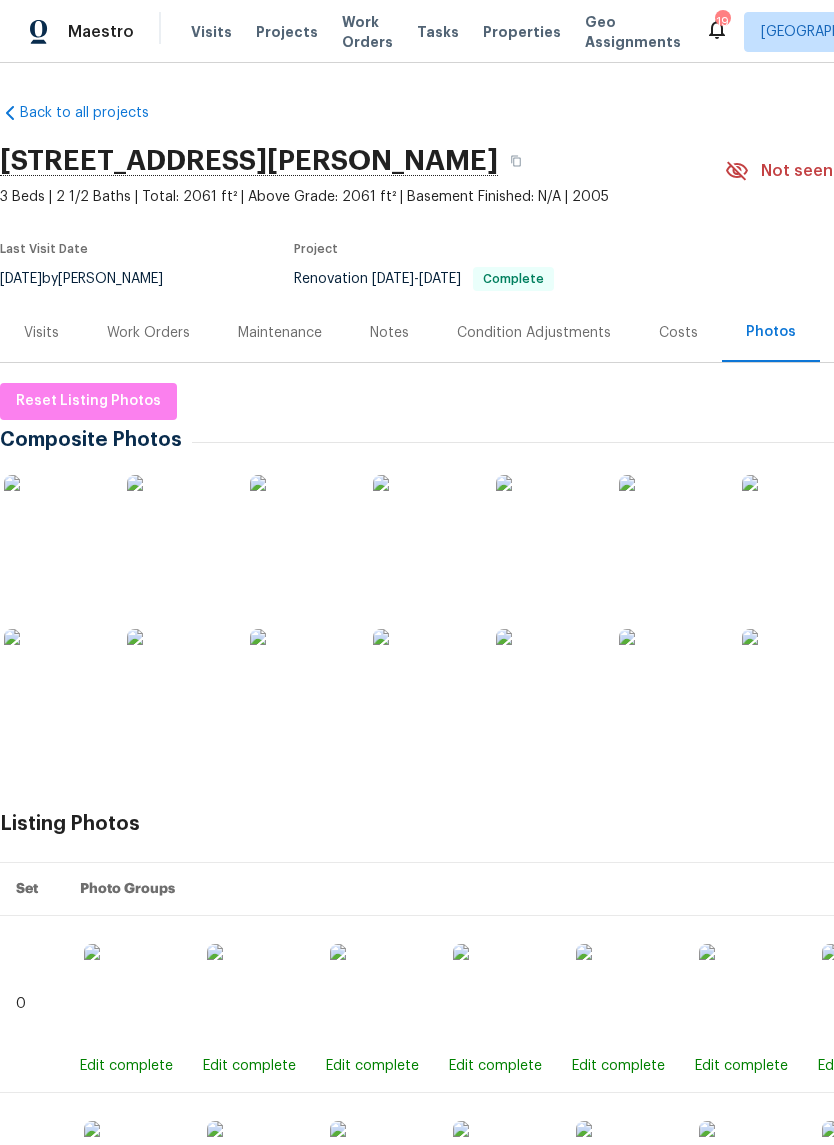 click at bounding box center [54, 525] 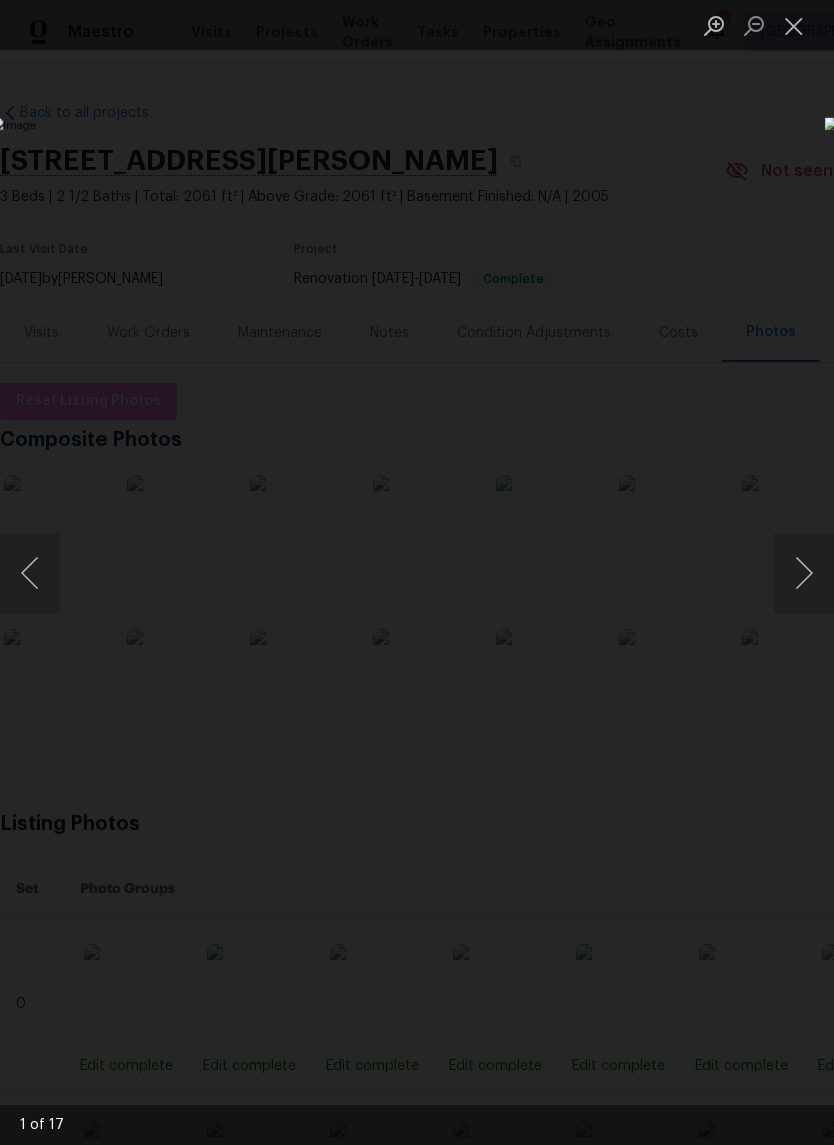 click at bounding box center [804, 573] 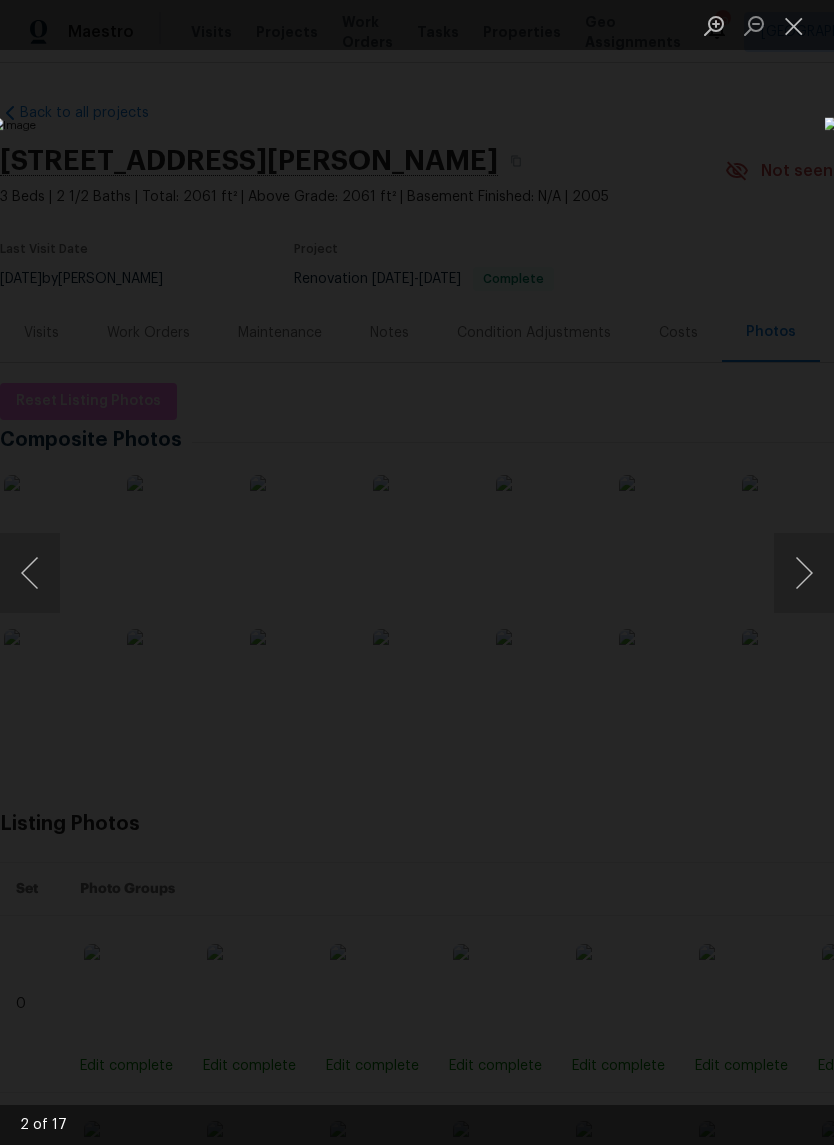 click at bounding box center (804, 573) 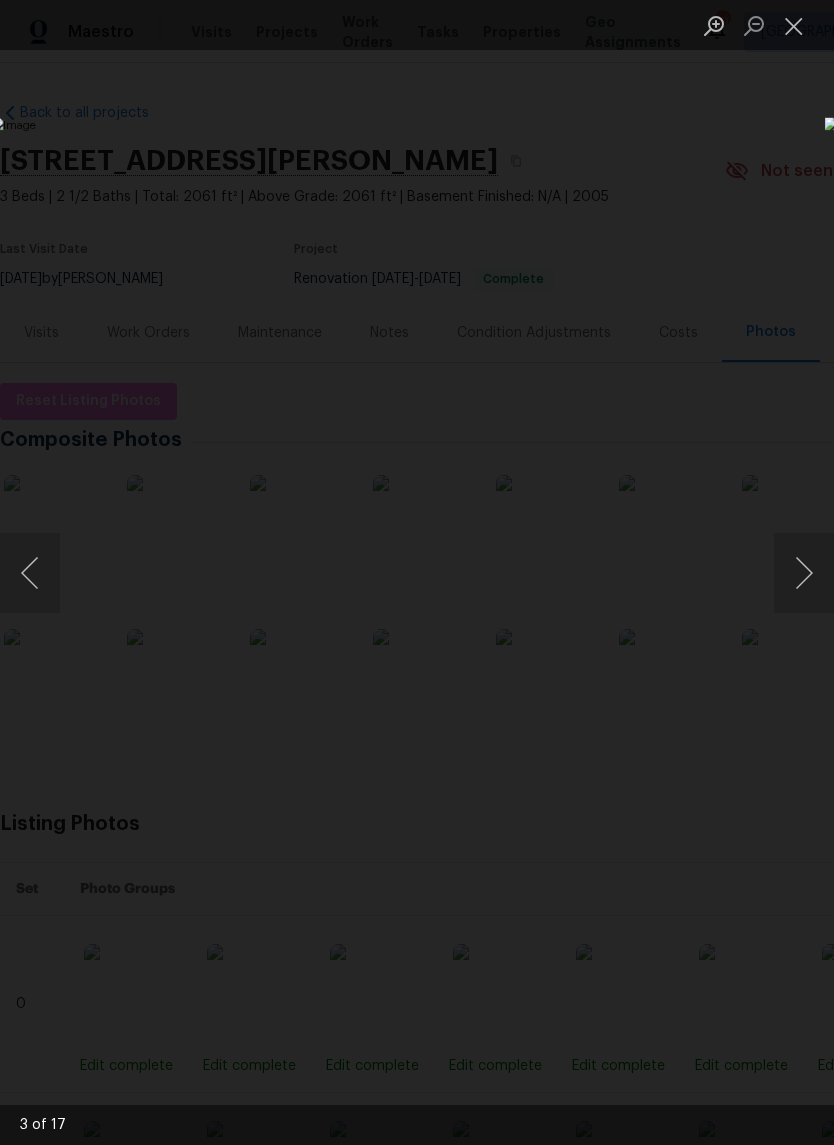click at bounding box center [804, 573] 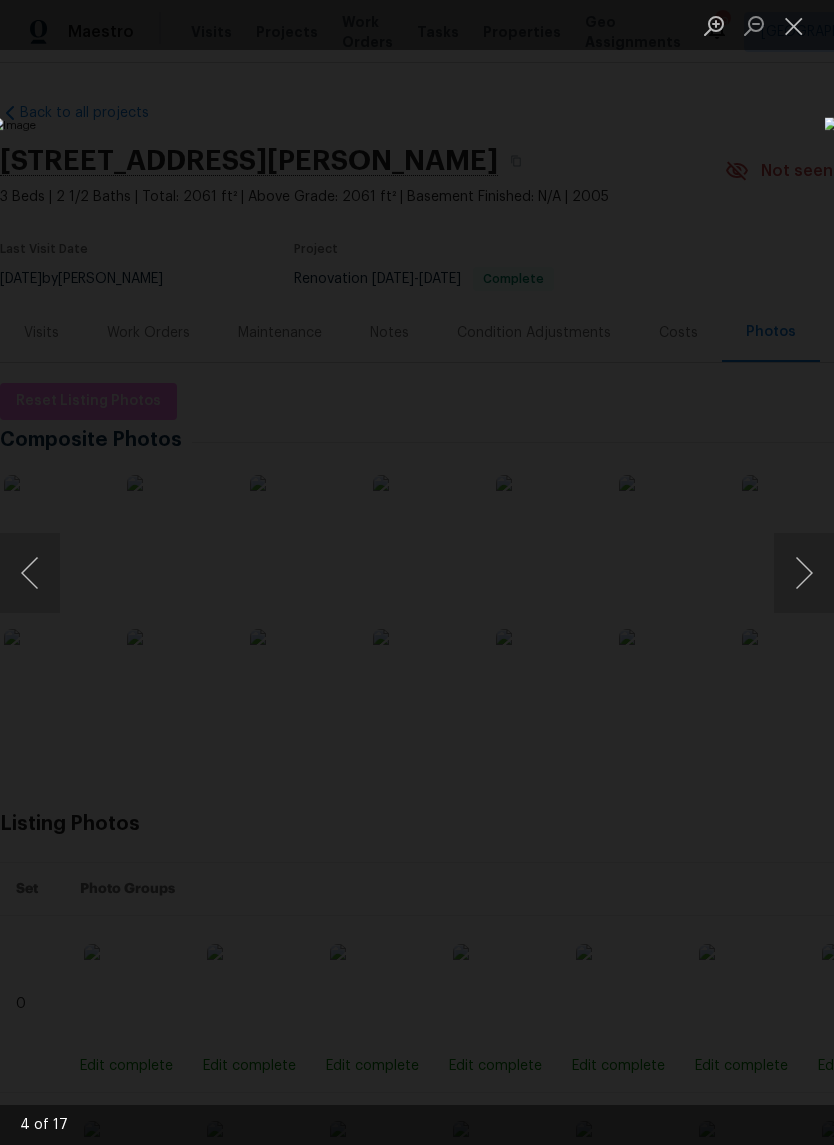 click at bounding box center [804, 573] 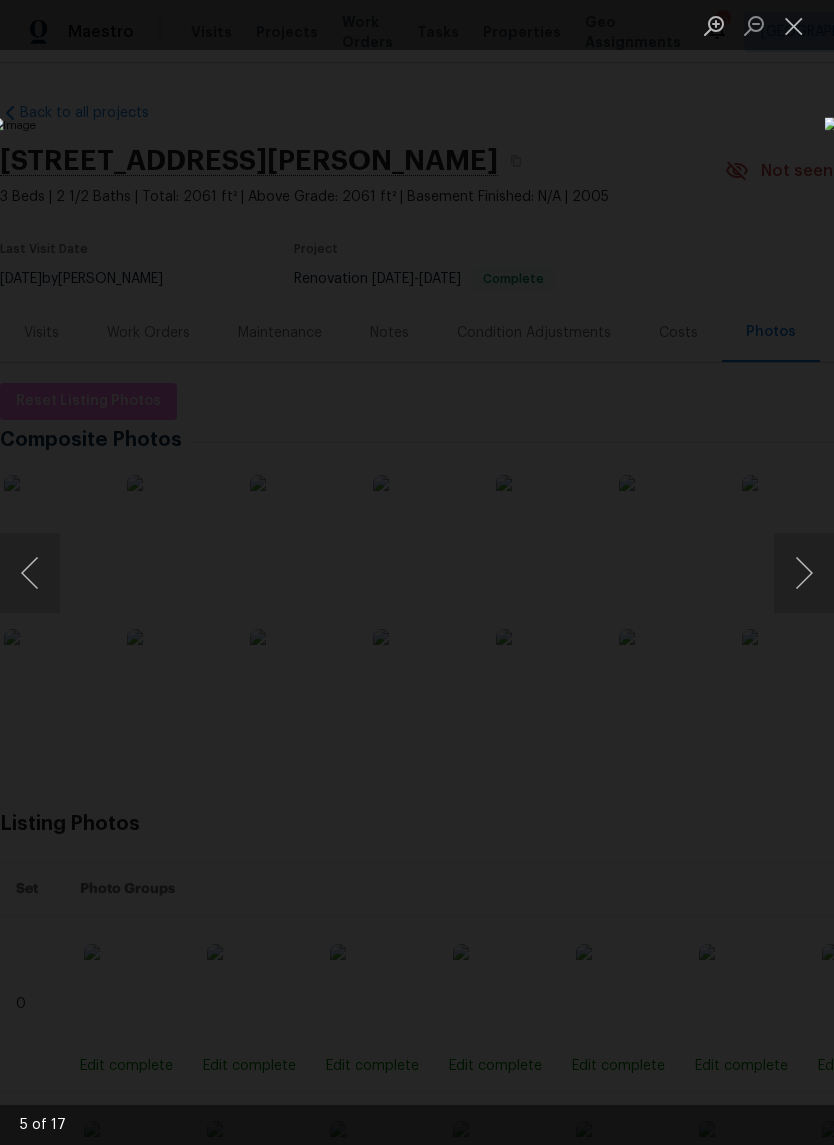 click at bounding box center [804, 573] 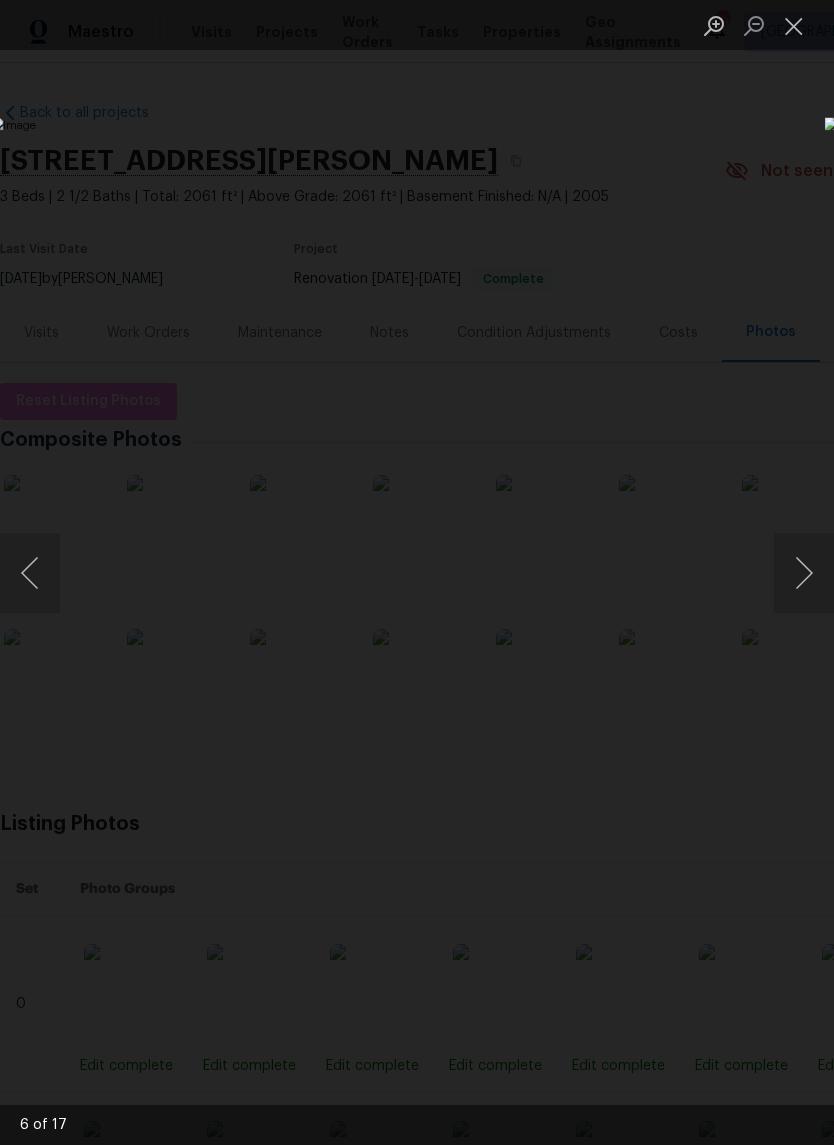 click at bounding box center [804, 573] 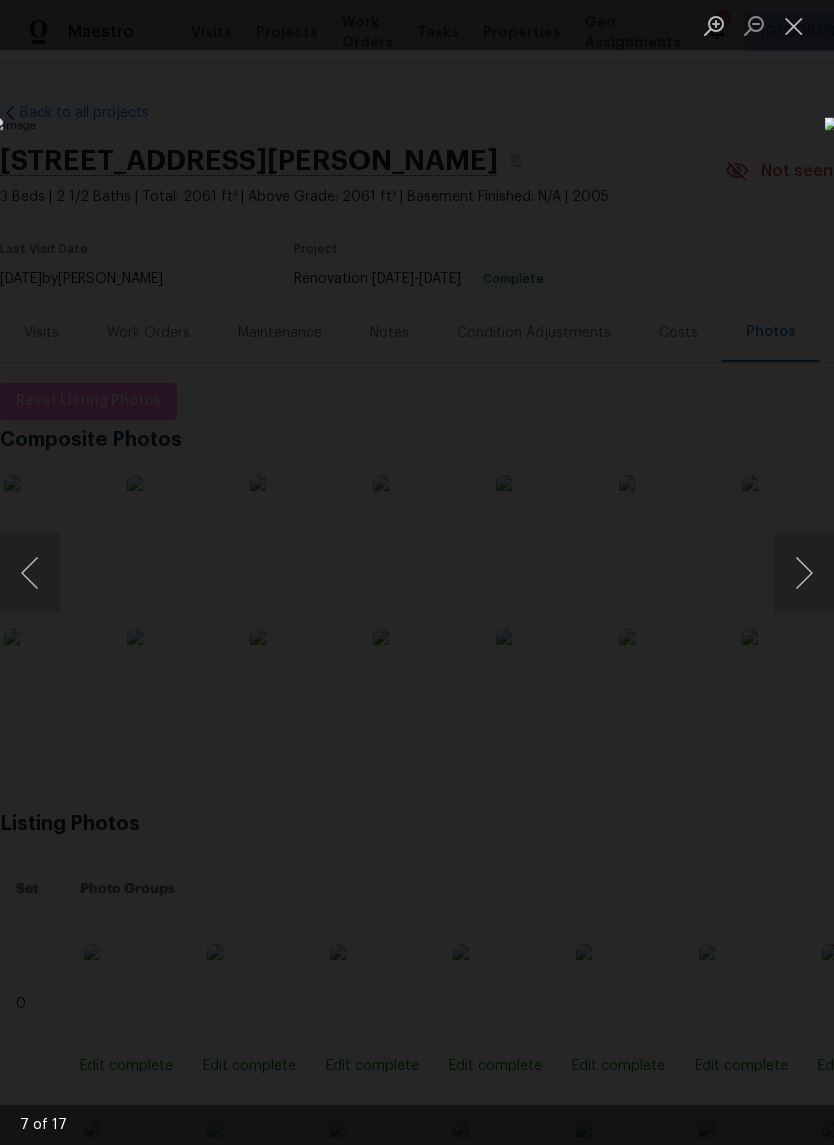 click at bounding box center (804, 573) 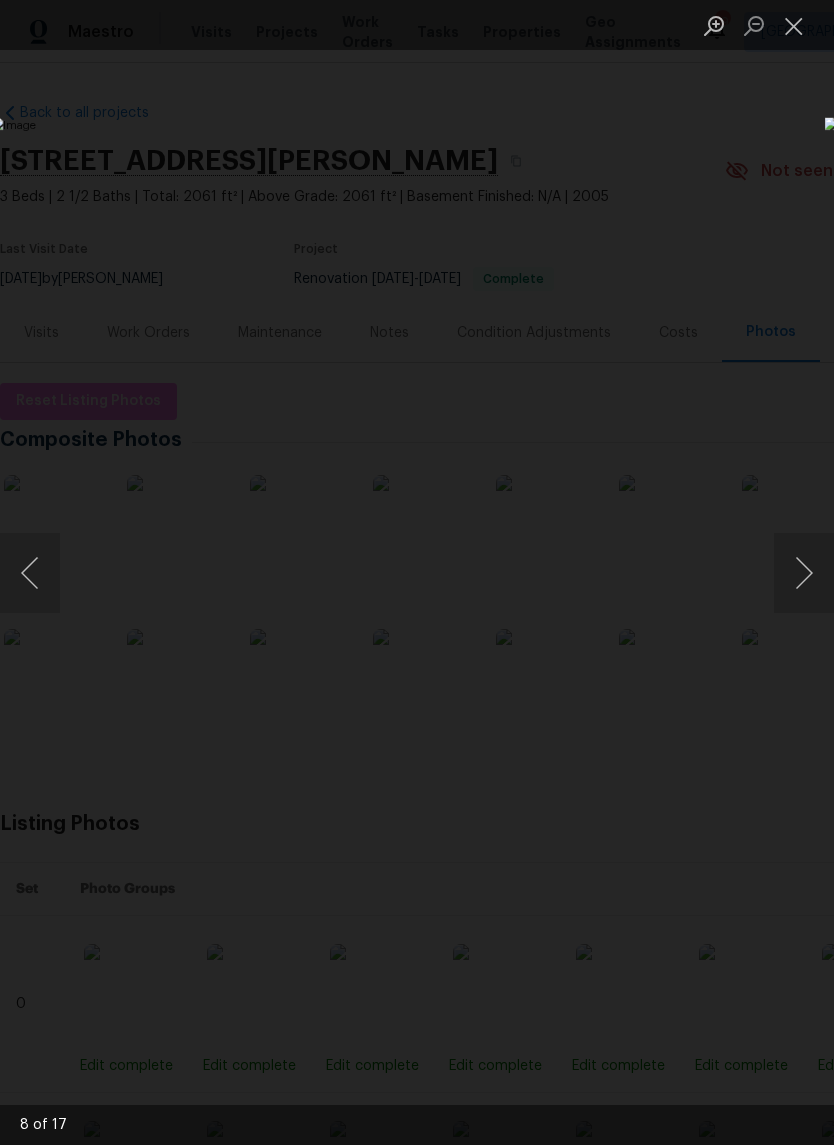click at bounding box center (804, 573) 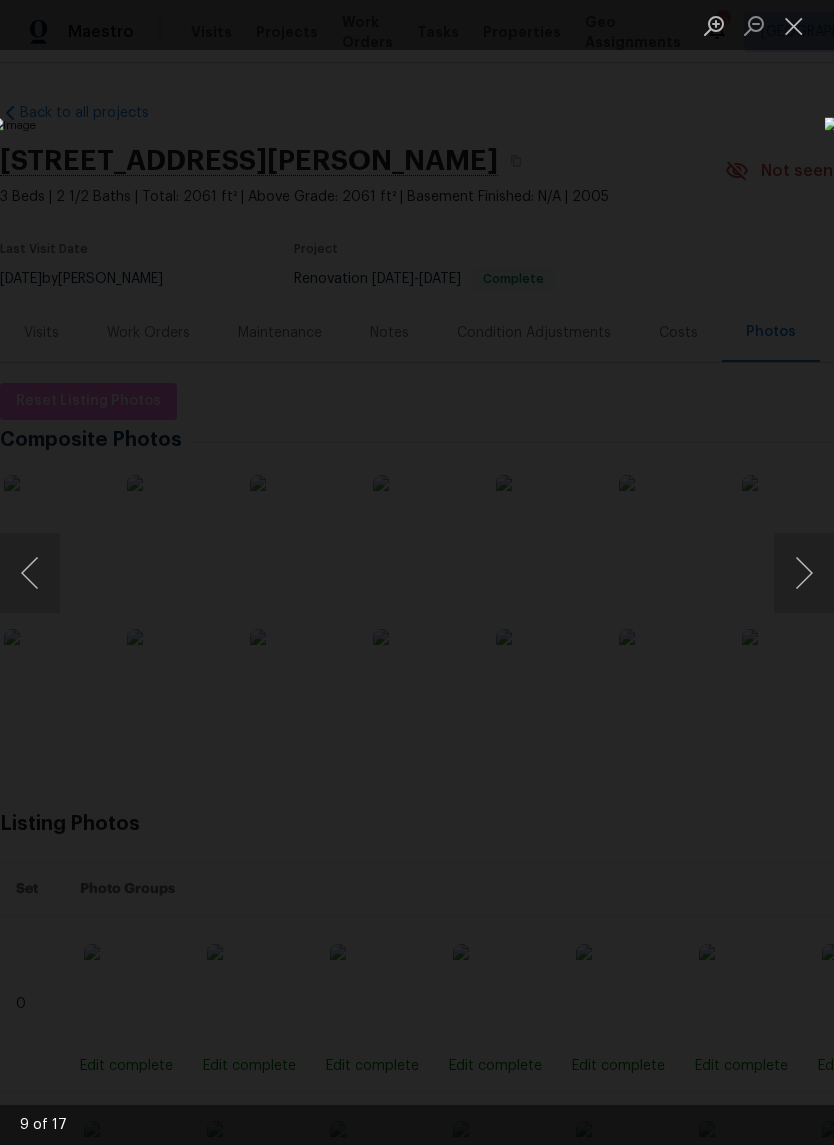click at bounding box center [804, 573] 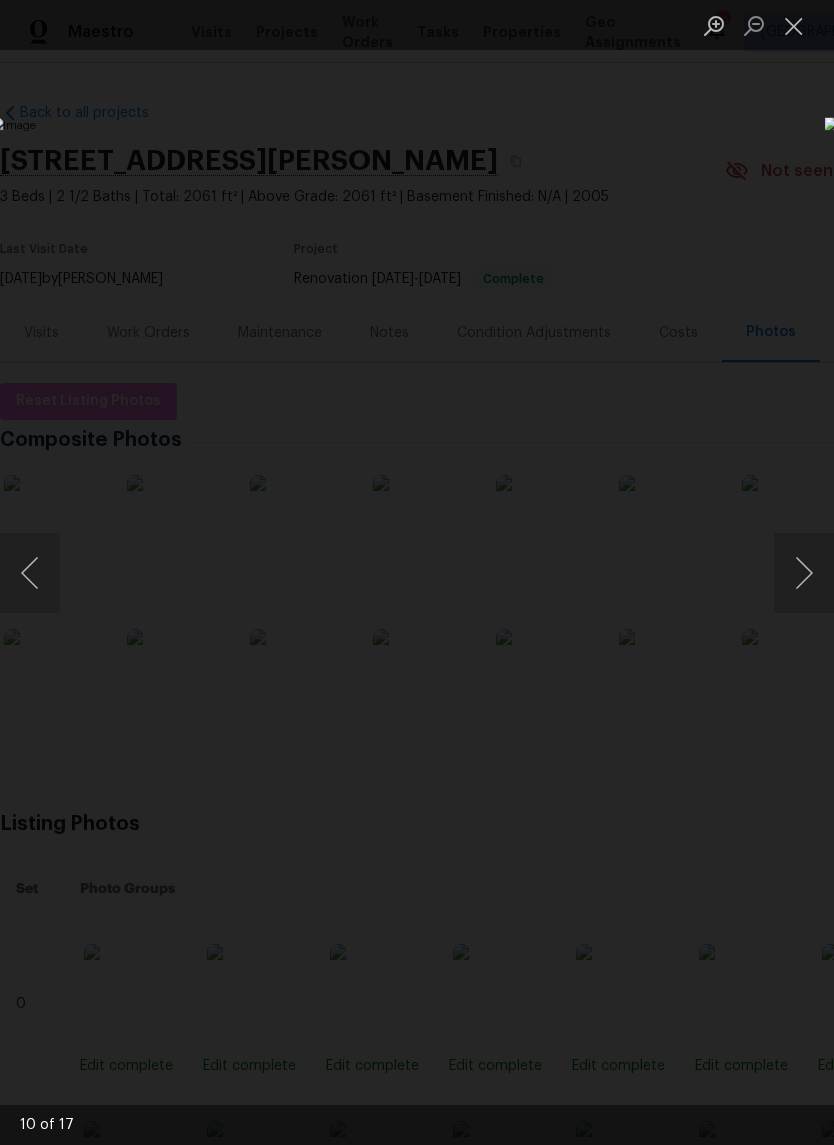 click at bounding box center (804, 573) 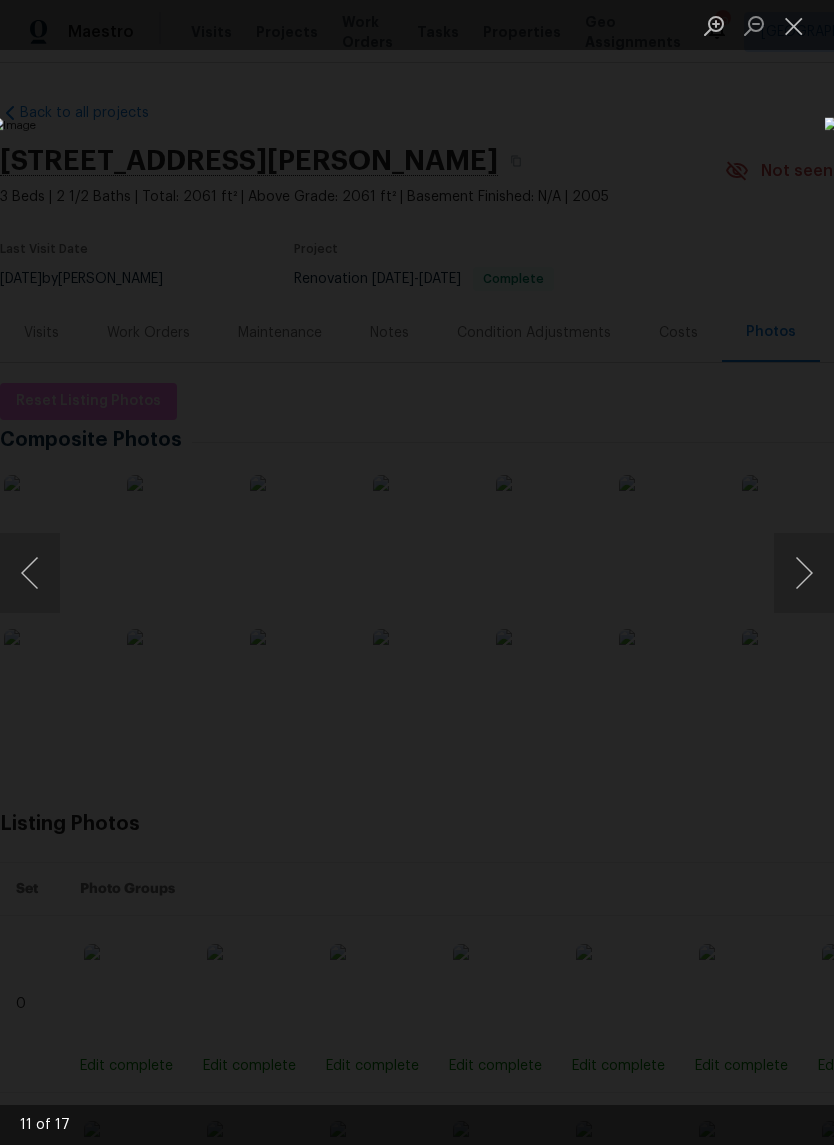 click at bounding box center (804, 573) 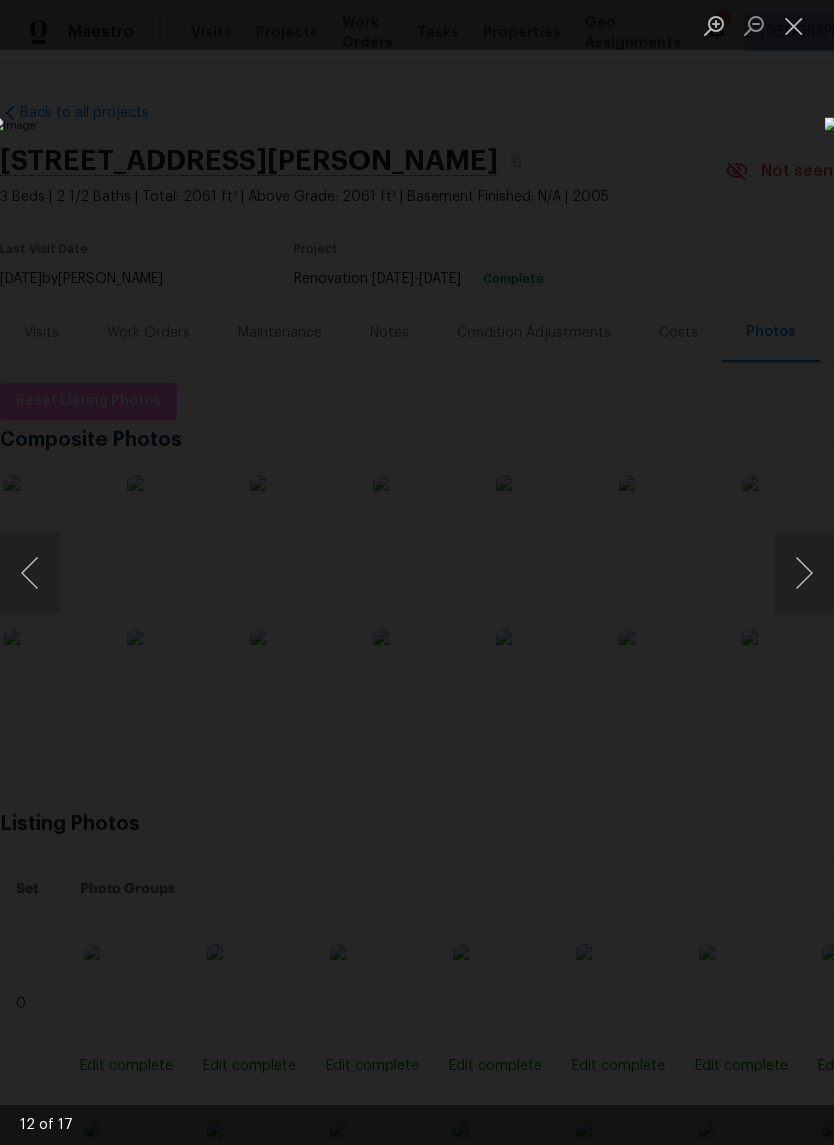 click at bounding box center [804, 573] 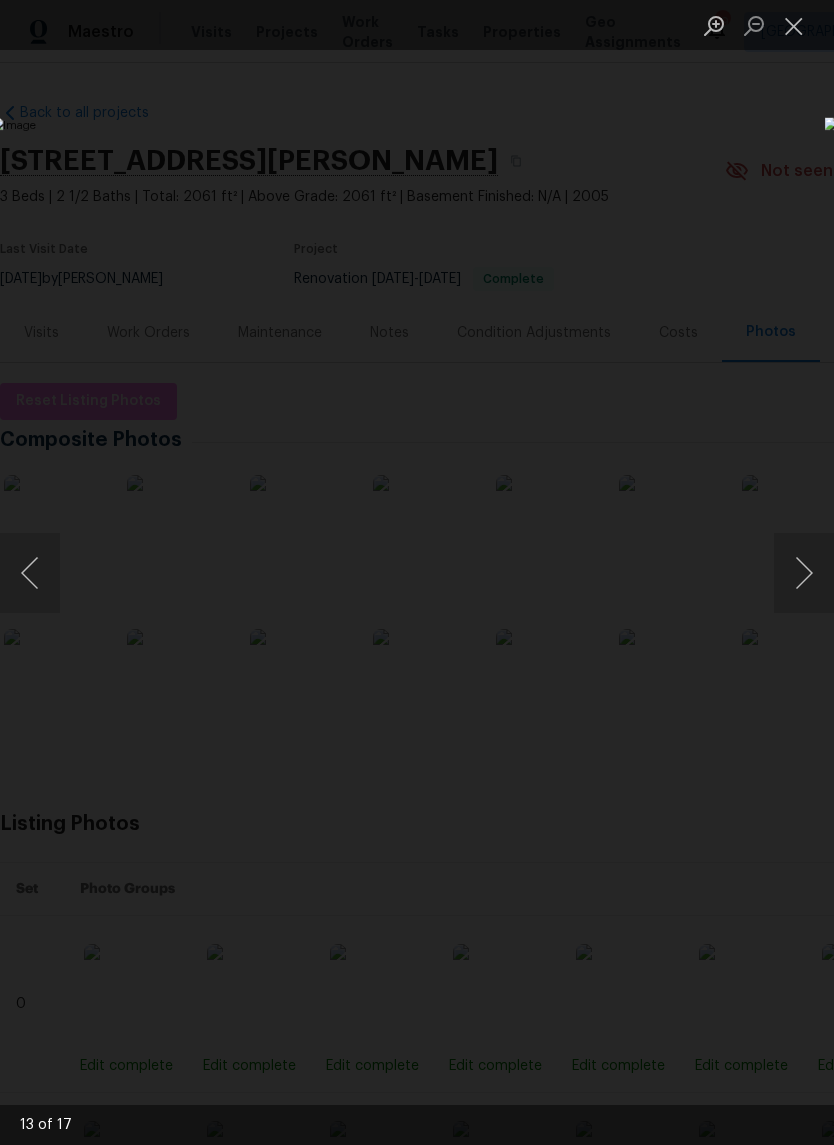 click at bounding box center (804, 573) 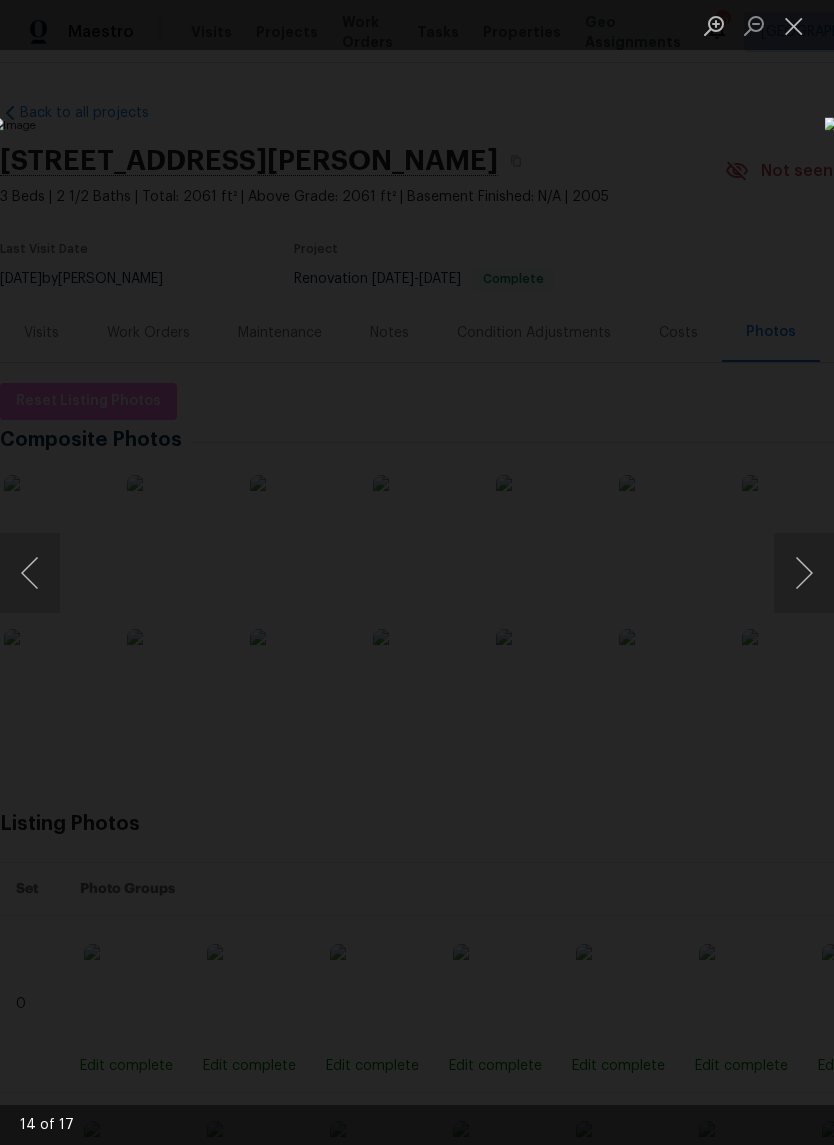 click at bounding box center [804, 573] 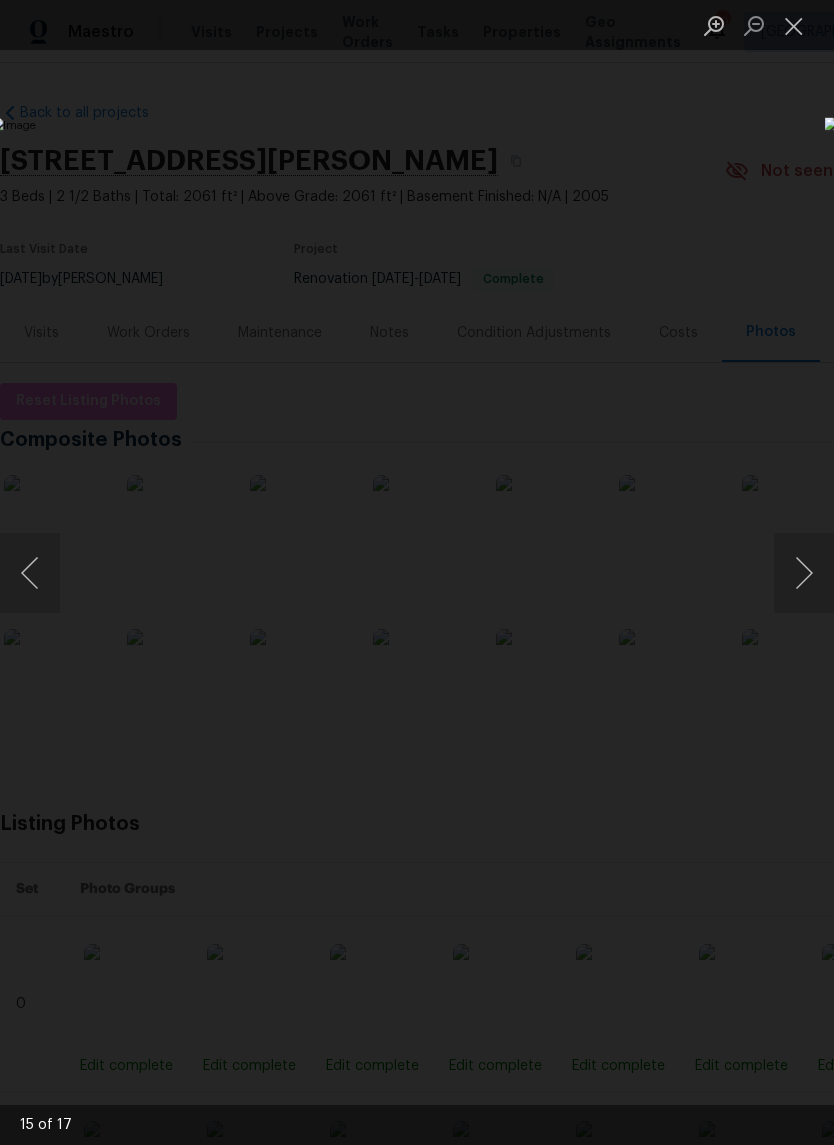 click at bounding box center (804, 573) 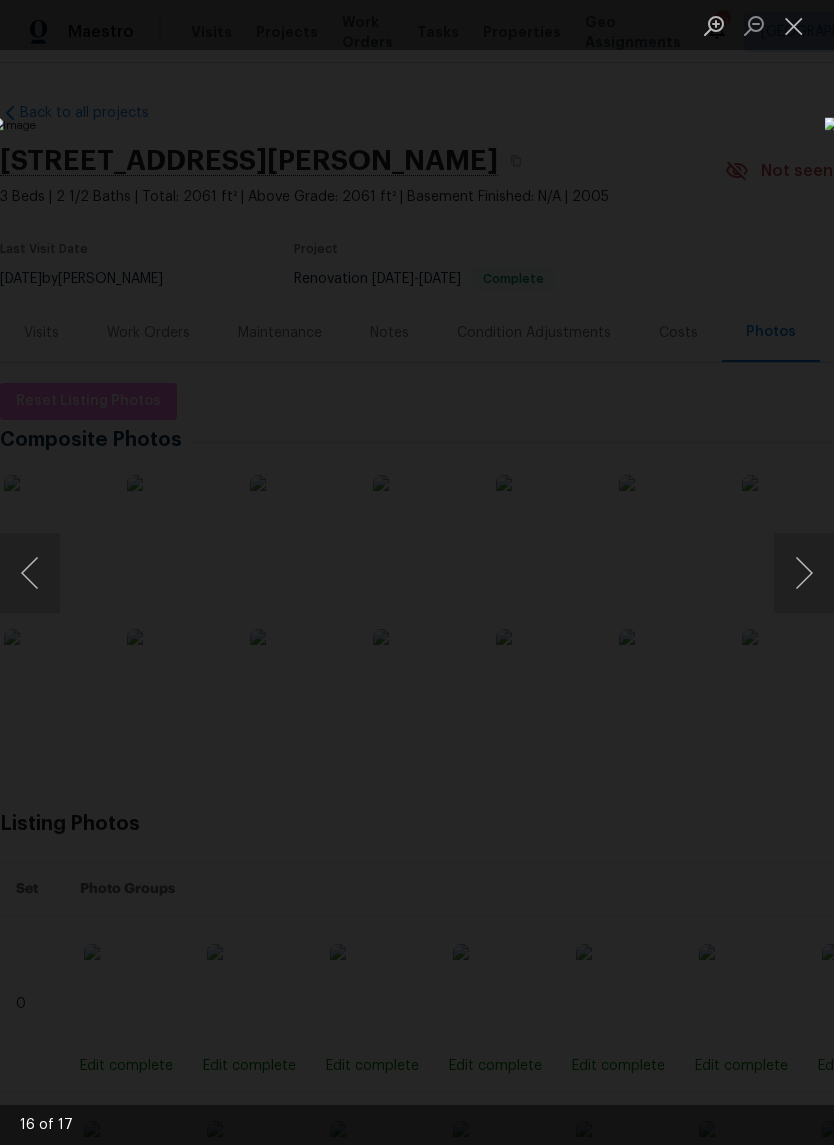 click at bounding box center [804, 573] 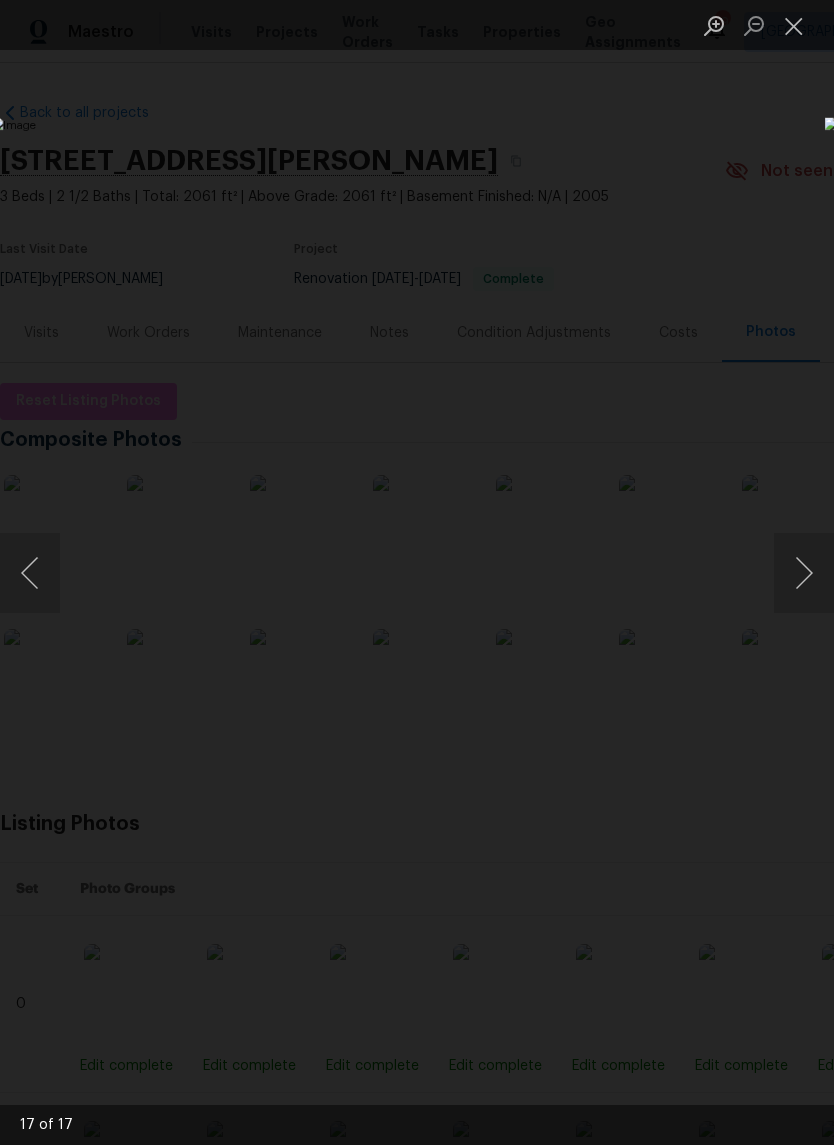 click at bounding box center (804, 573) 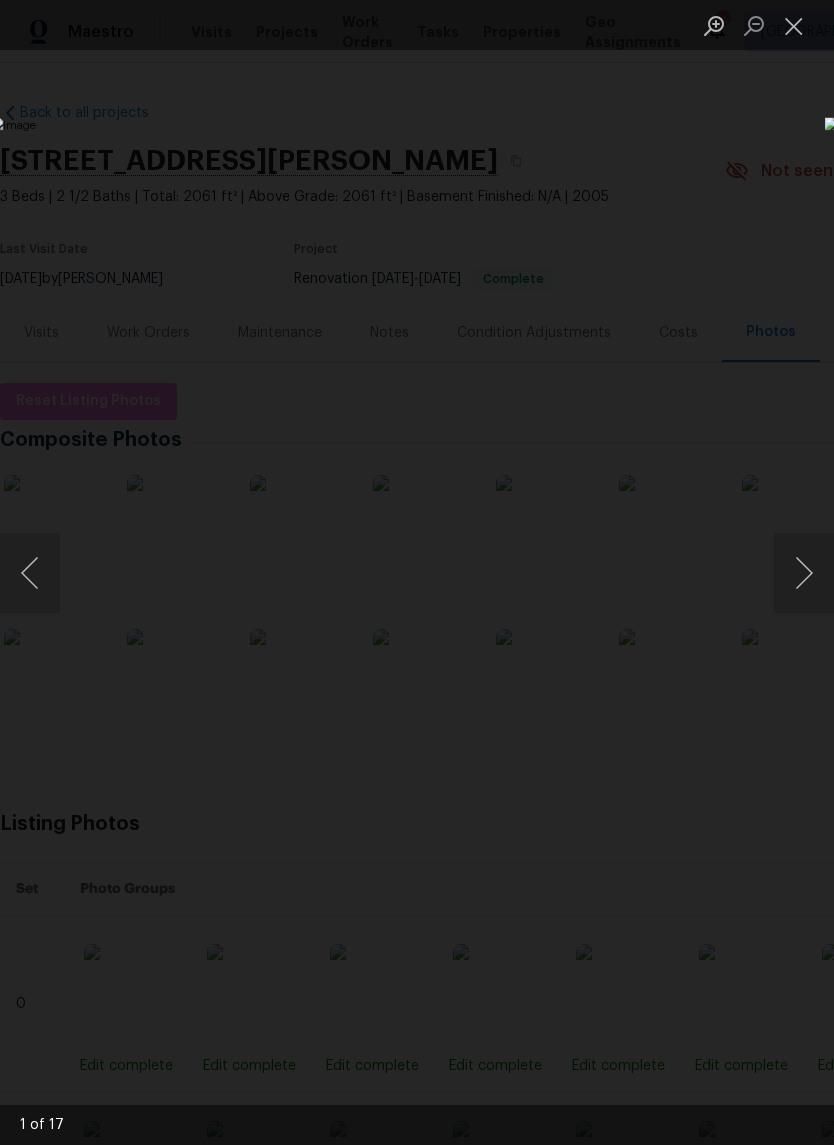 click at bounding box center (804, 573) 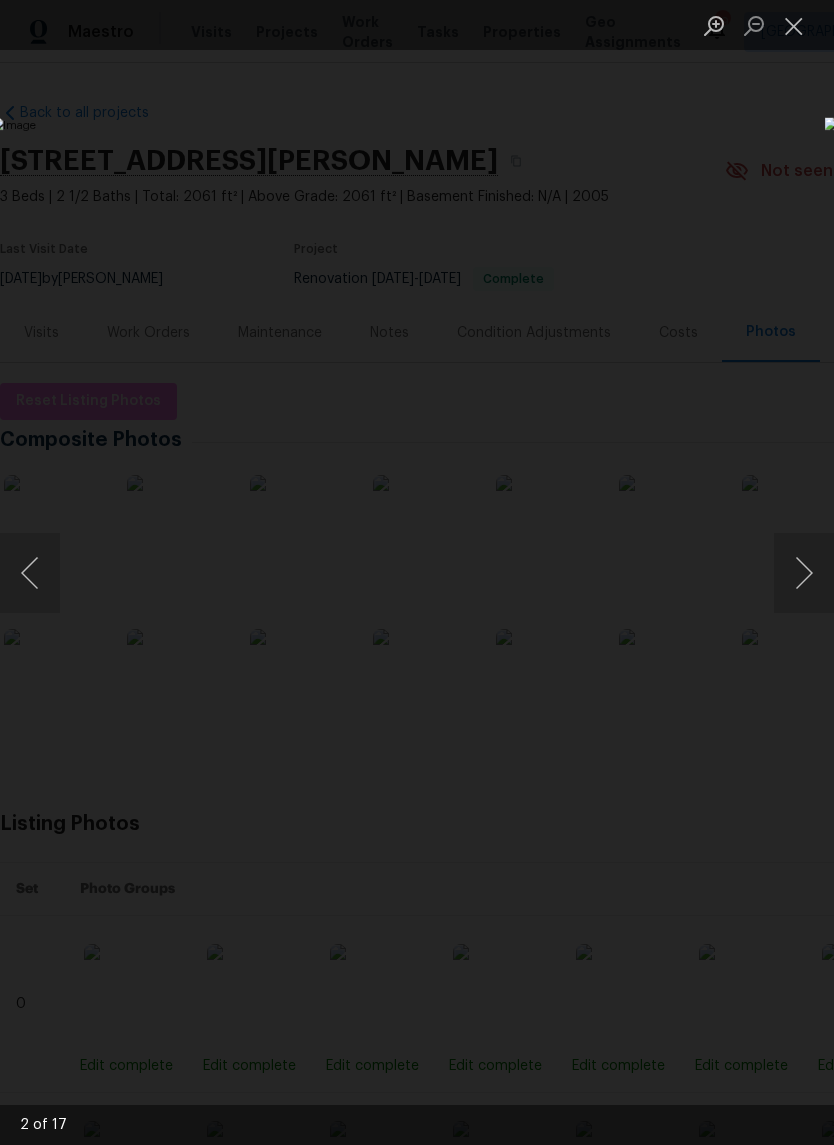 click at bounding box center [804, 573] 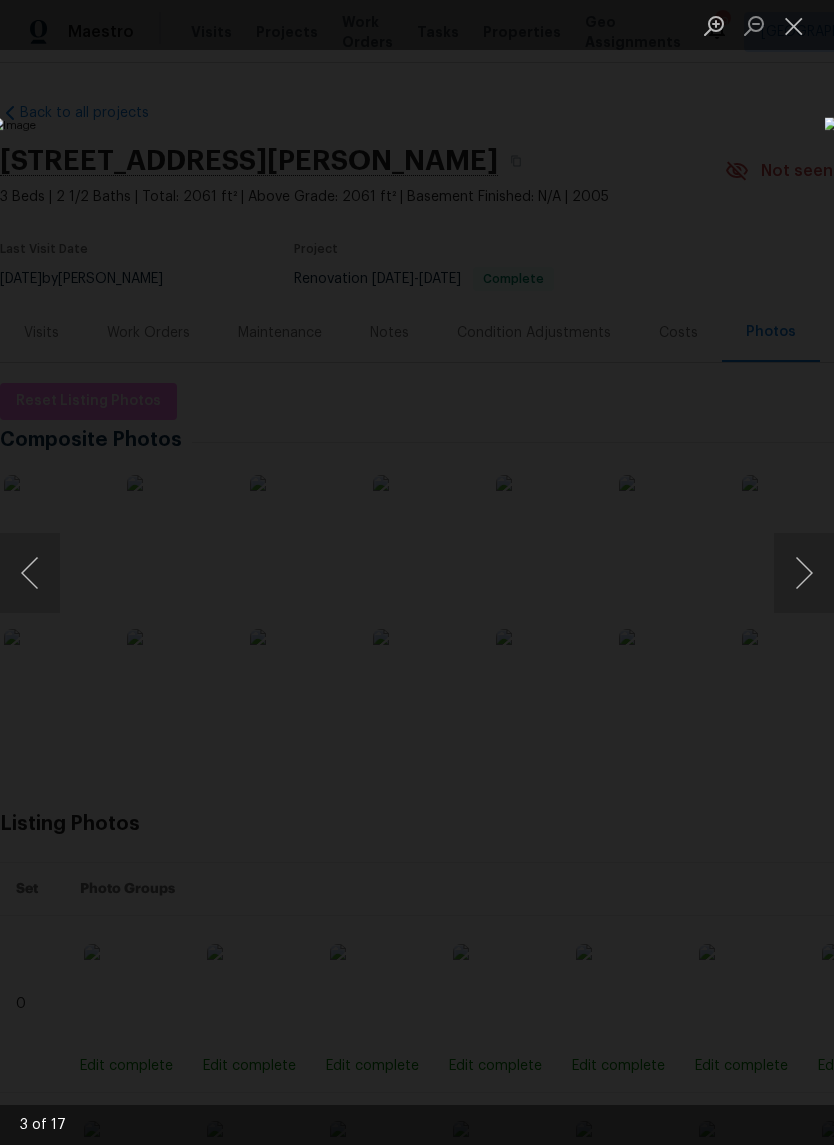 click at bounding box center [804, 573] 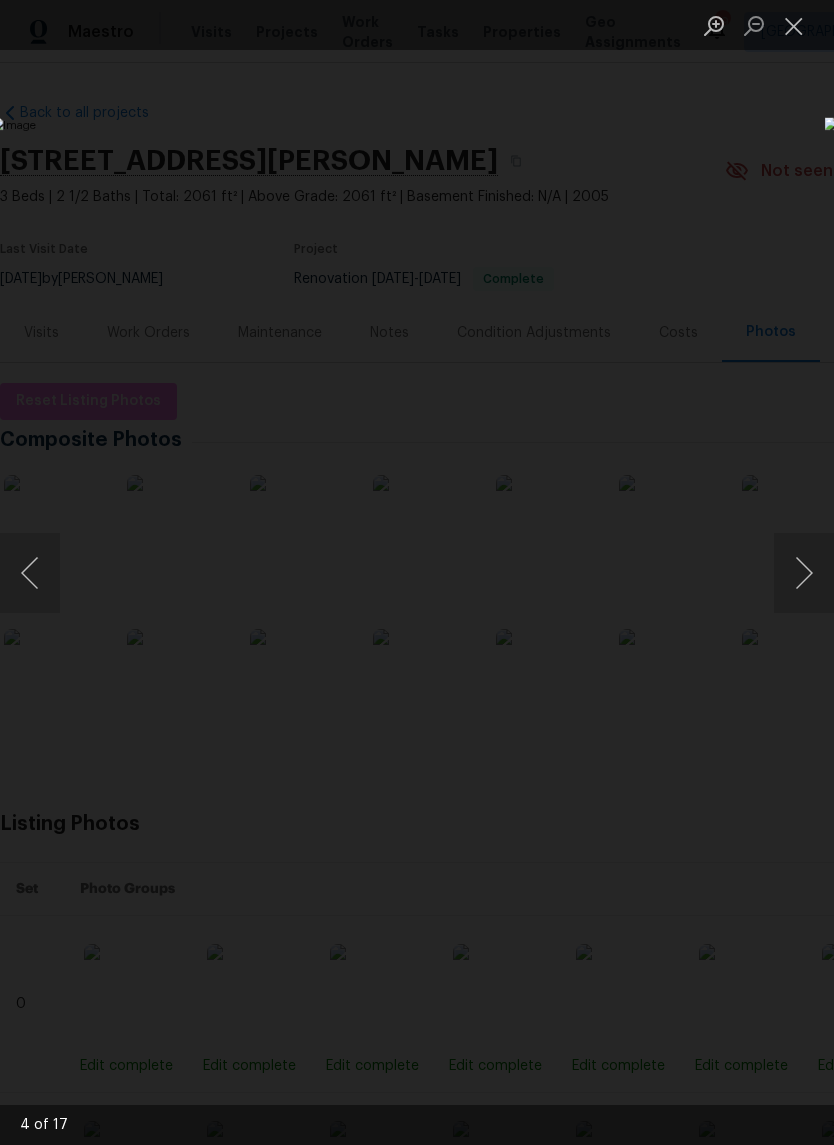 click at bounding box center [804, 573] 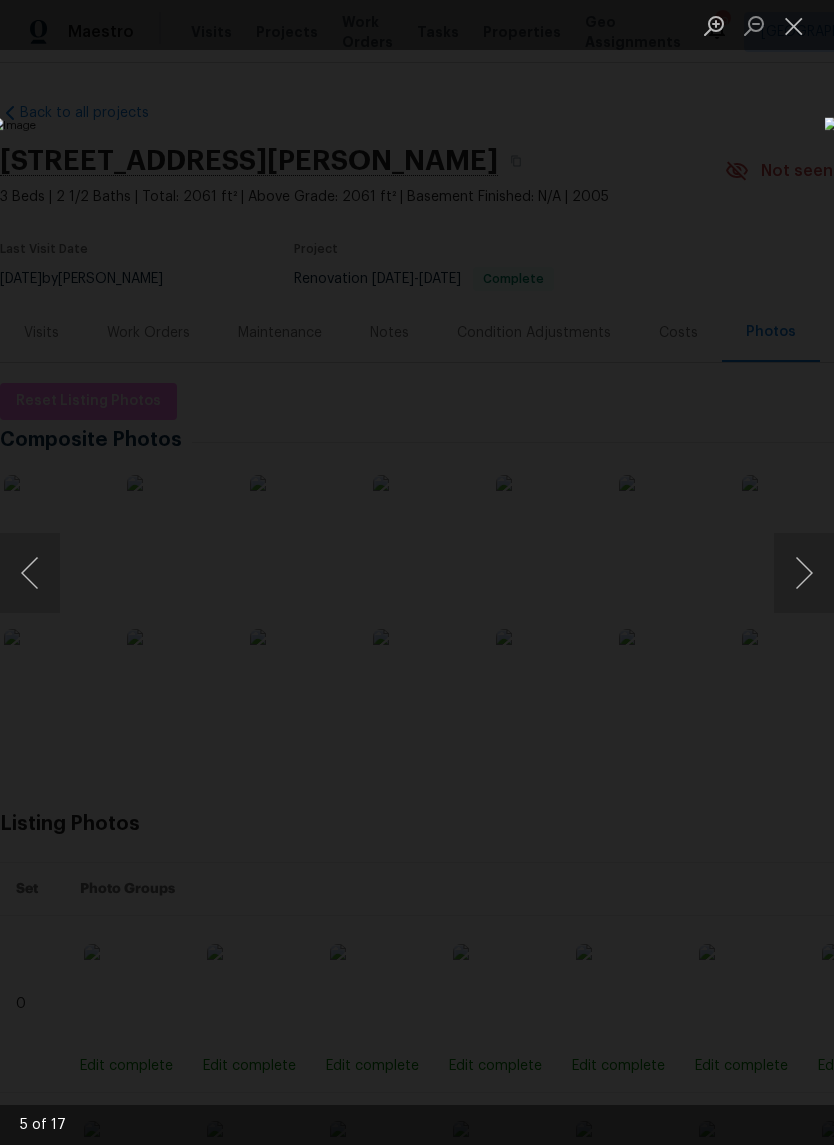 click at bounding box center (804, 573) 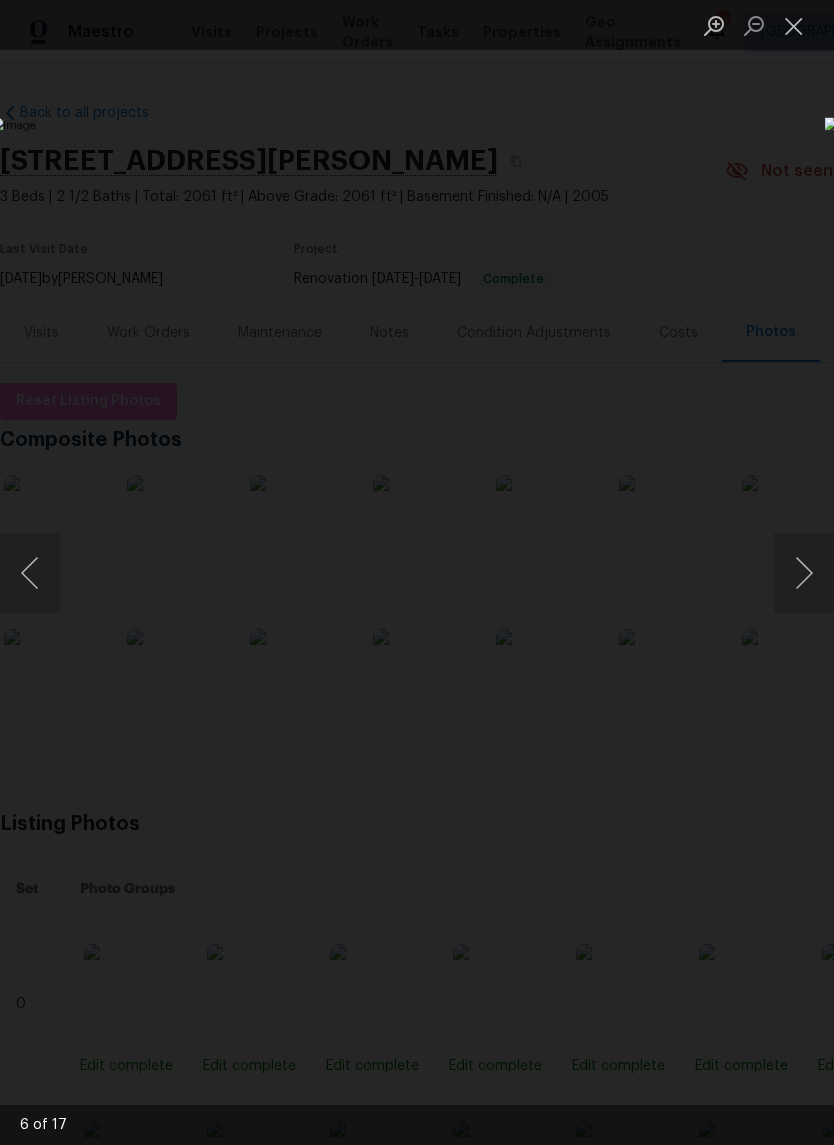 click at bounding box center [804, 573] 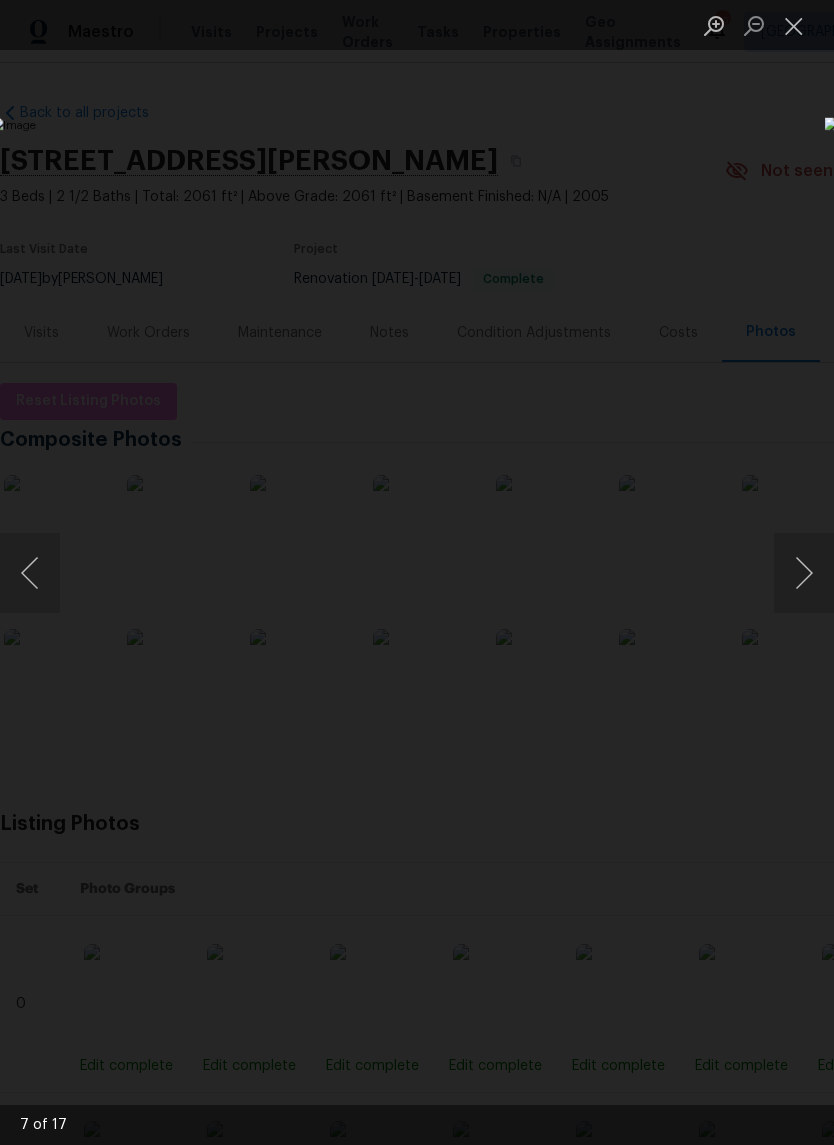 click at bounding box center (804, 573) 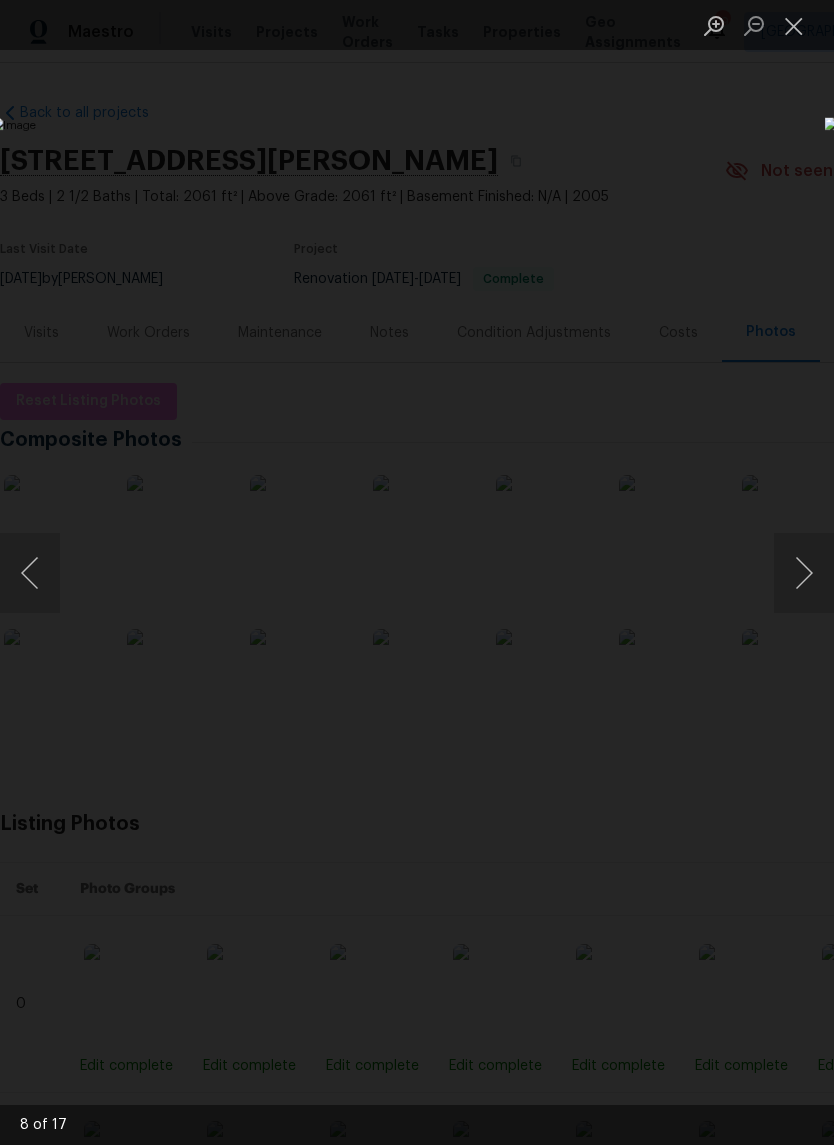 click at bounding box center (794, 25) 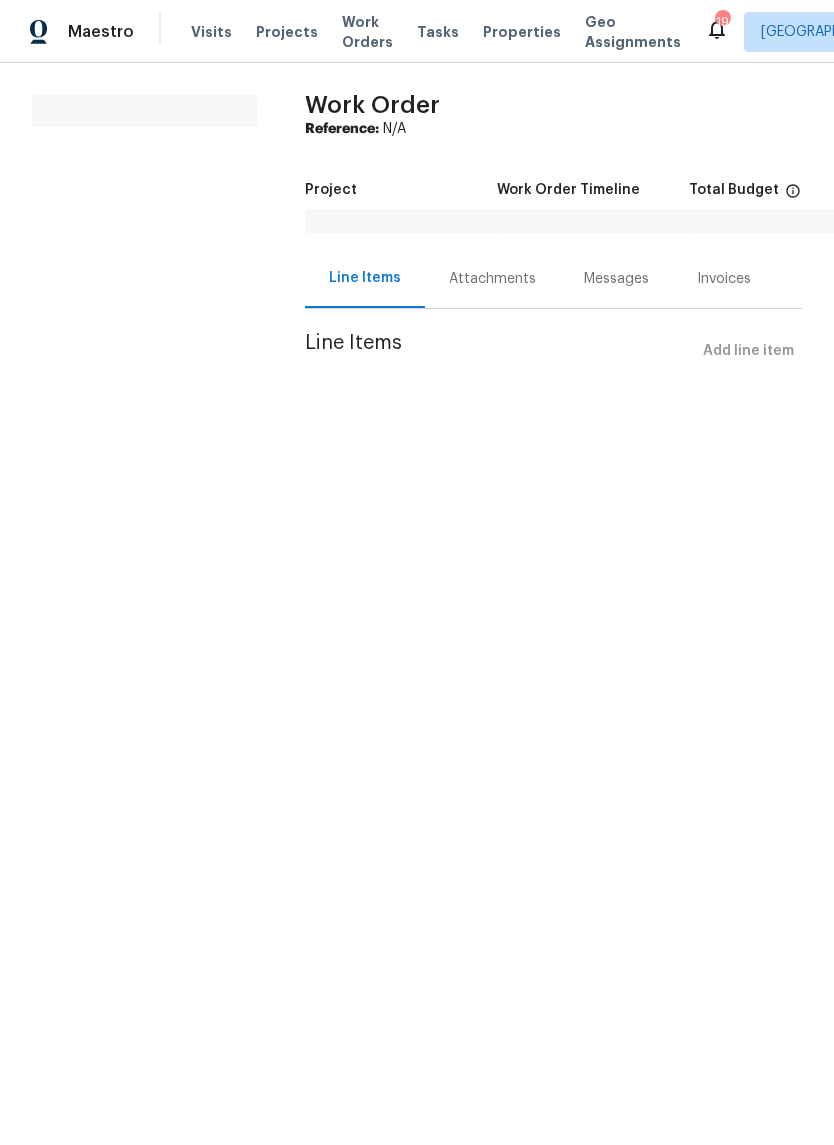 scroll, scrollTop: 0, scrollLeft: 0, axis: both 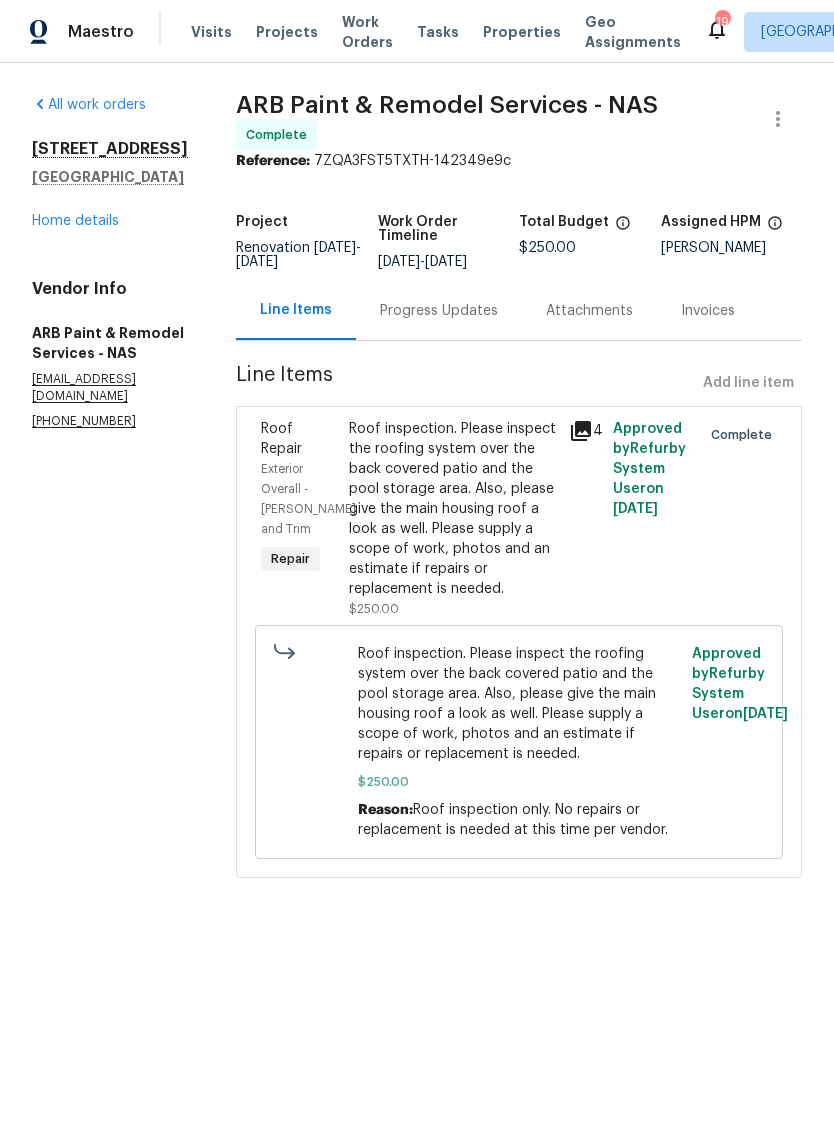 click on "Home details" at bounding box center [75, 221] 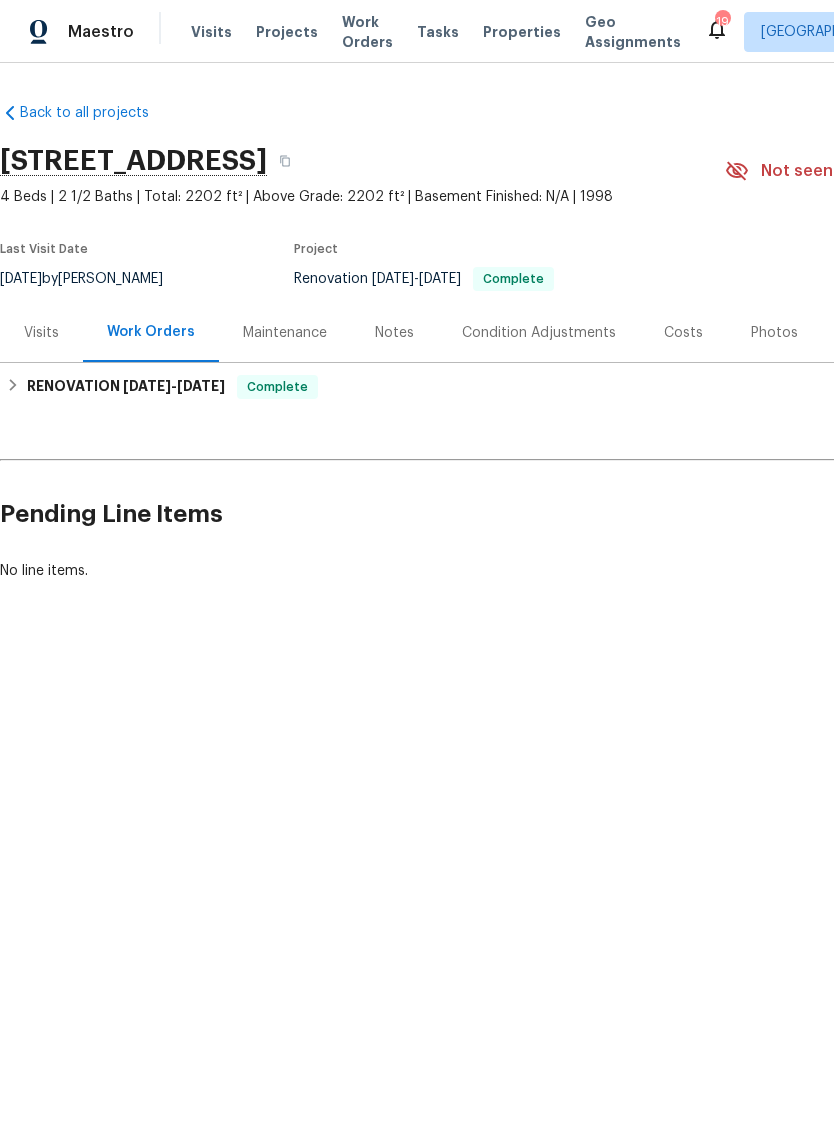 click on "Photos" at bounding box center (774, 332) 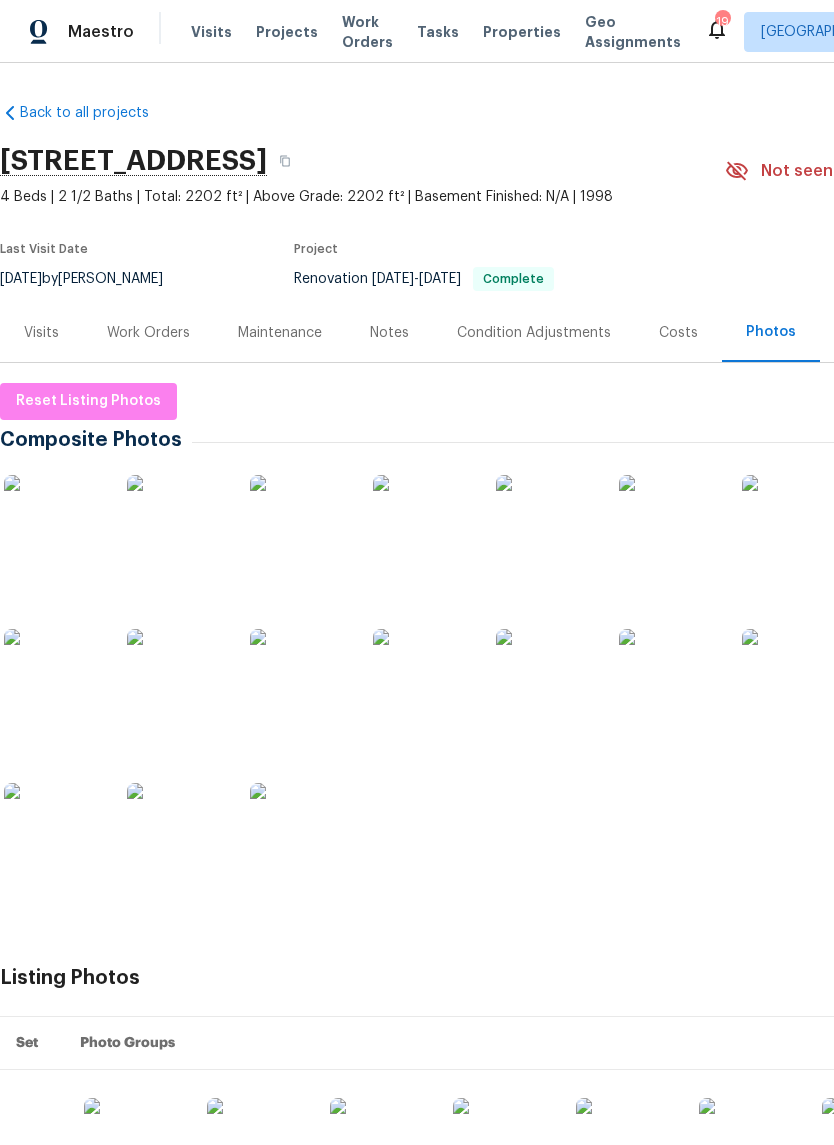 click at bounding box center [54, 525] 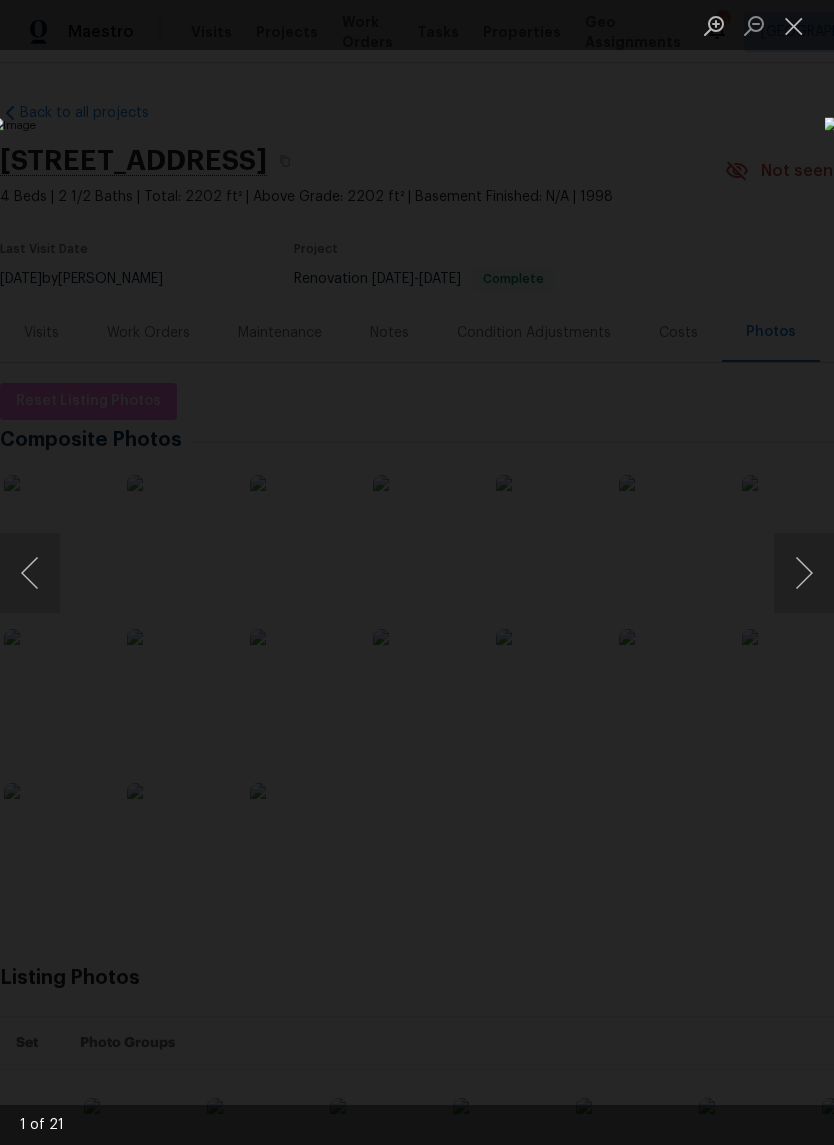 click at bounding box center [804, 573] 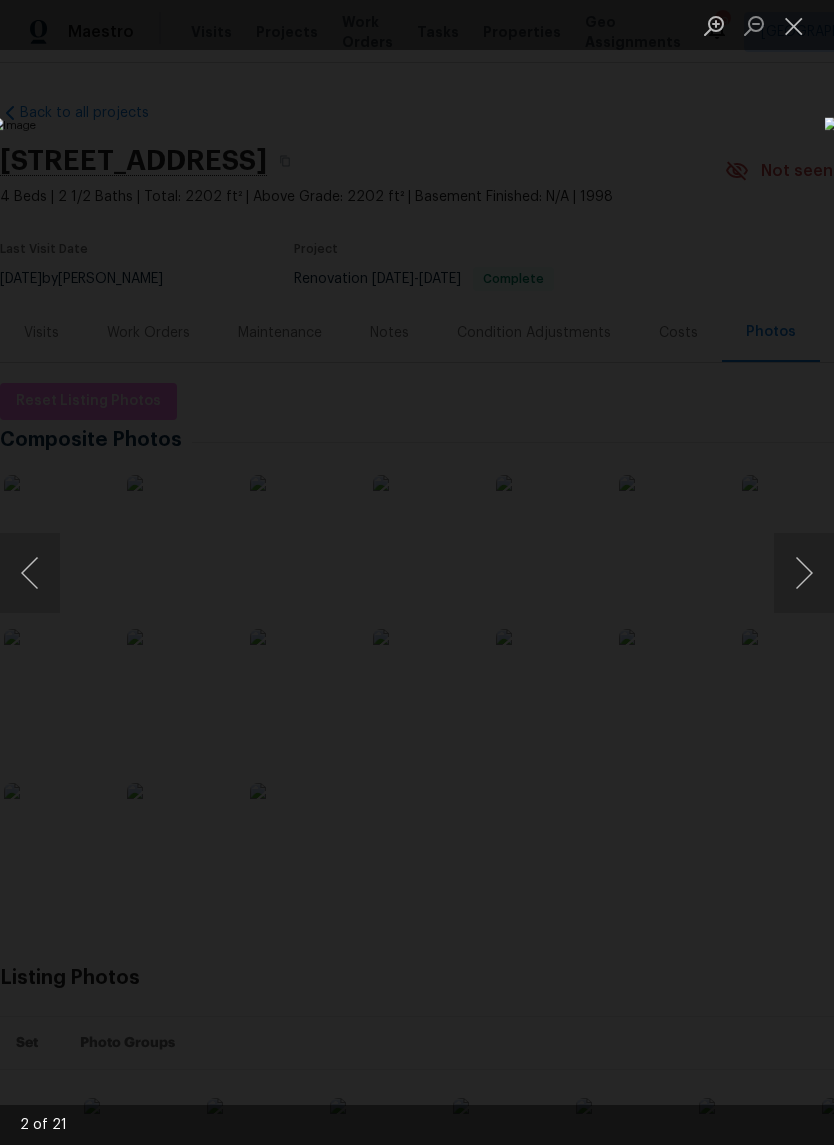 click at bounding box center (804, 573) 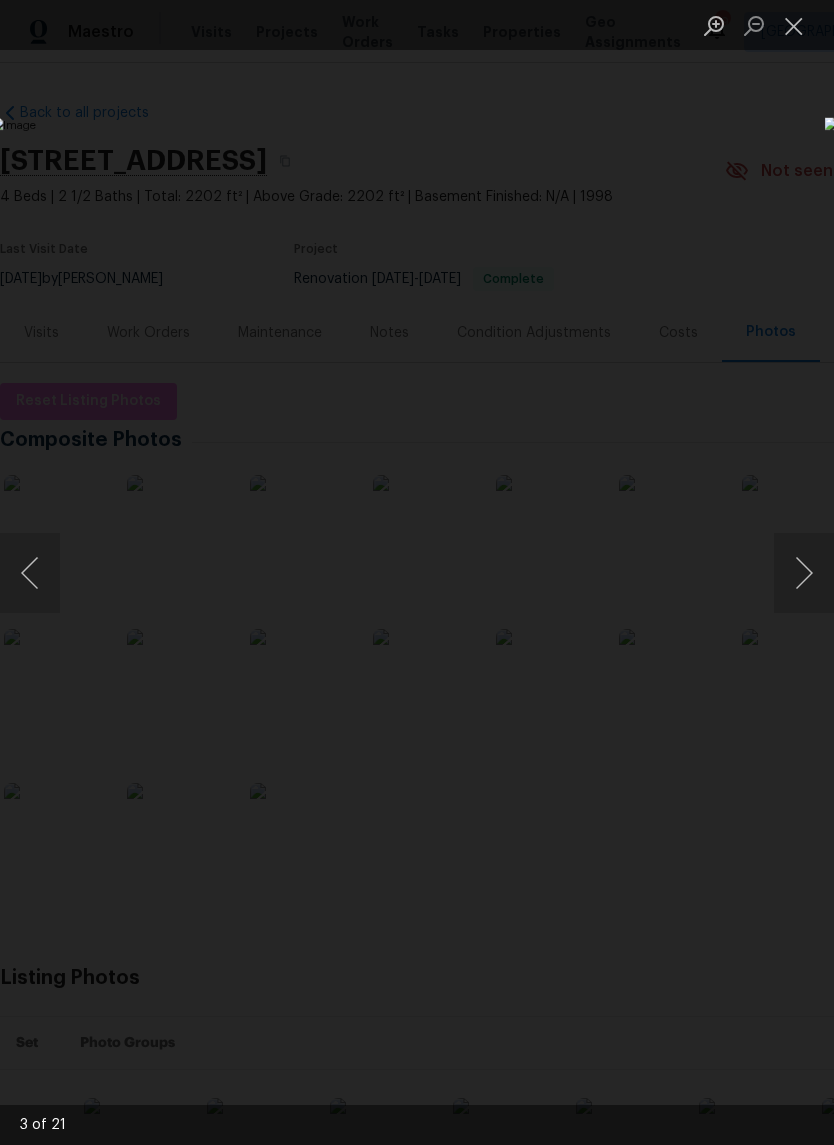 click at bounding box center [804, 573] 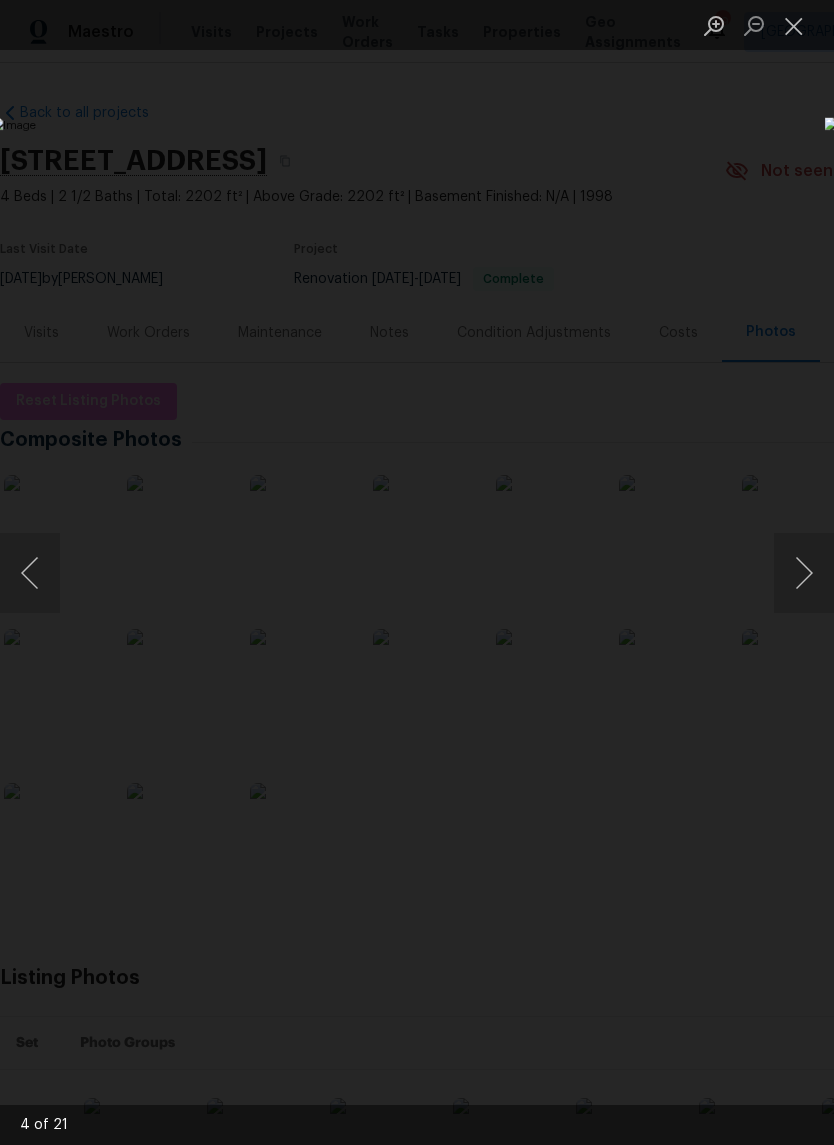 click at bounding box center [804, 573] 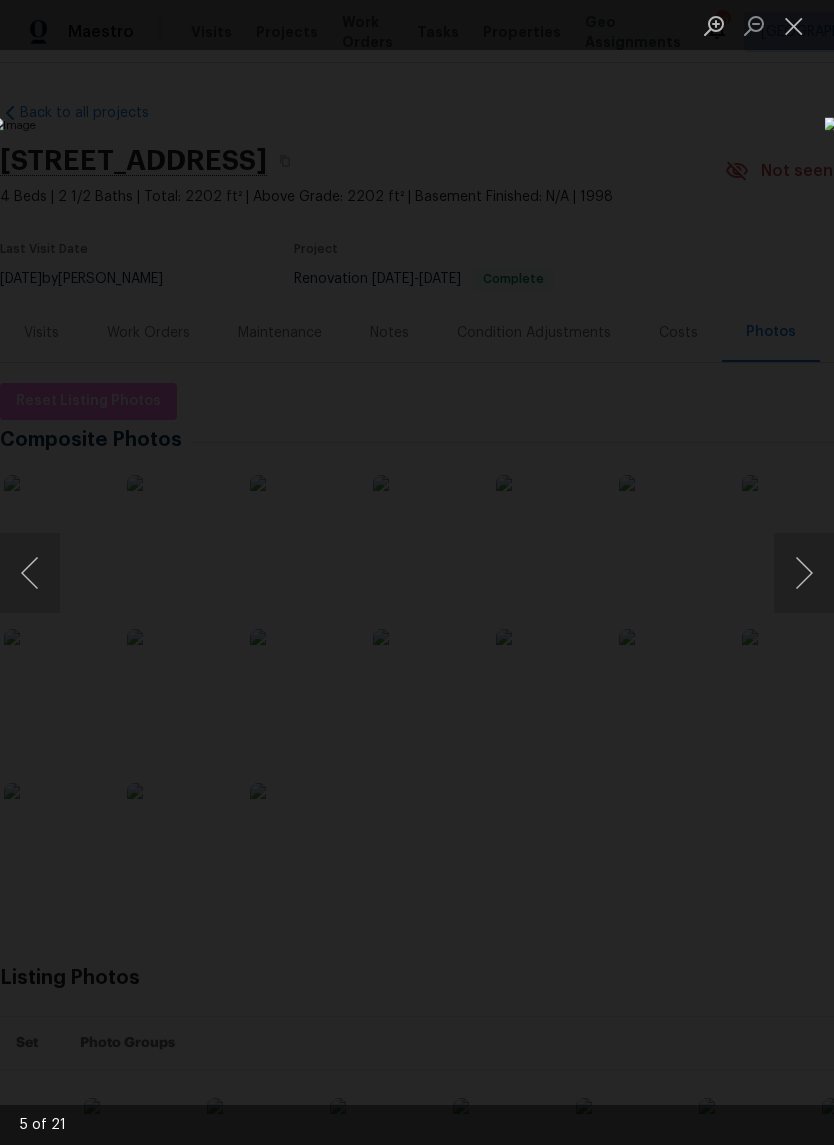 click at bounding box center [804, 573] 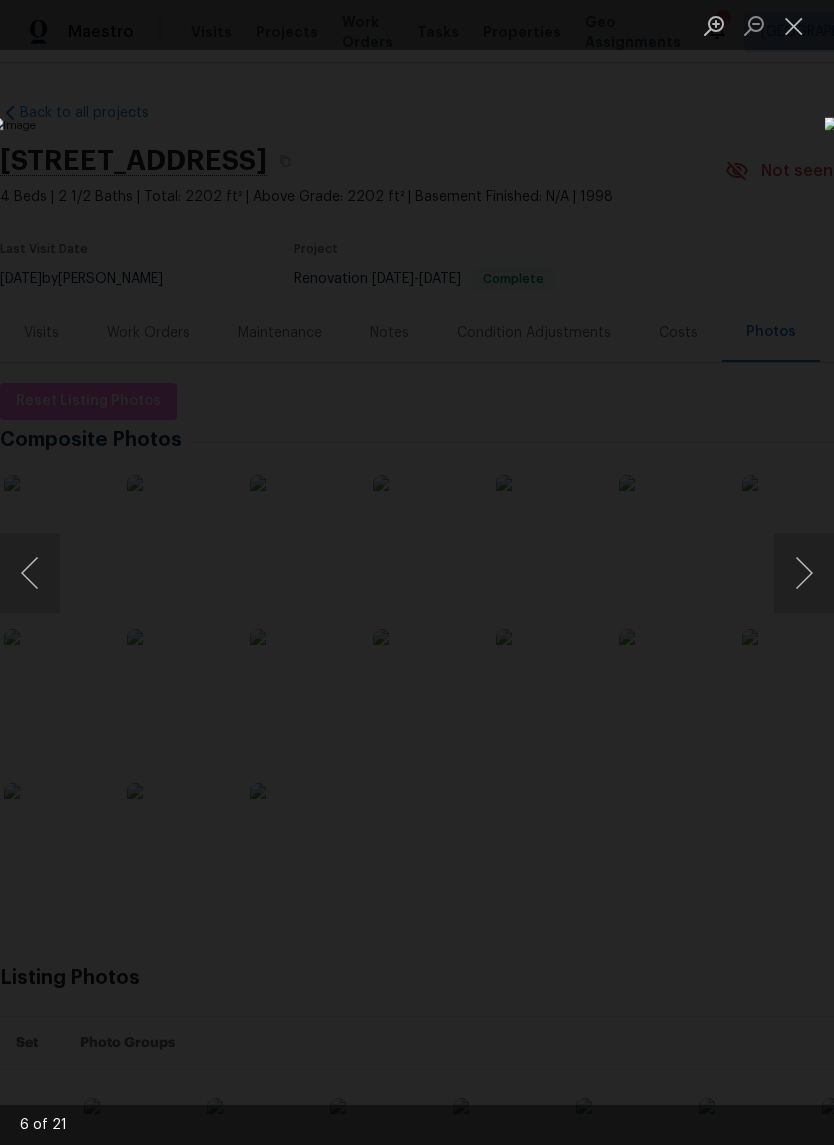 click at bounding box center [804, 573] 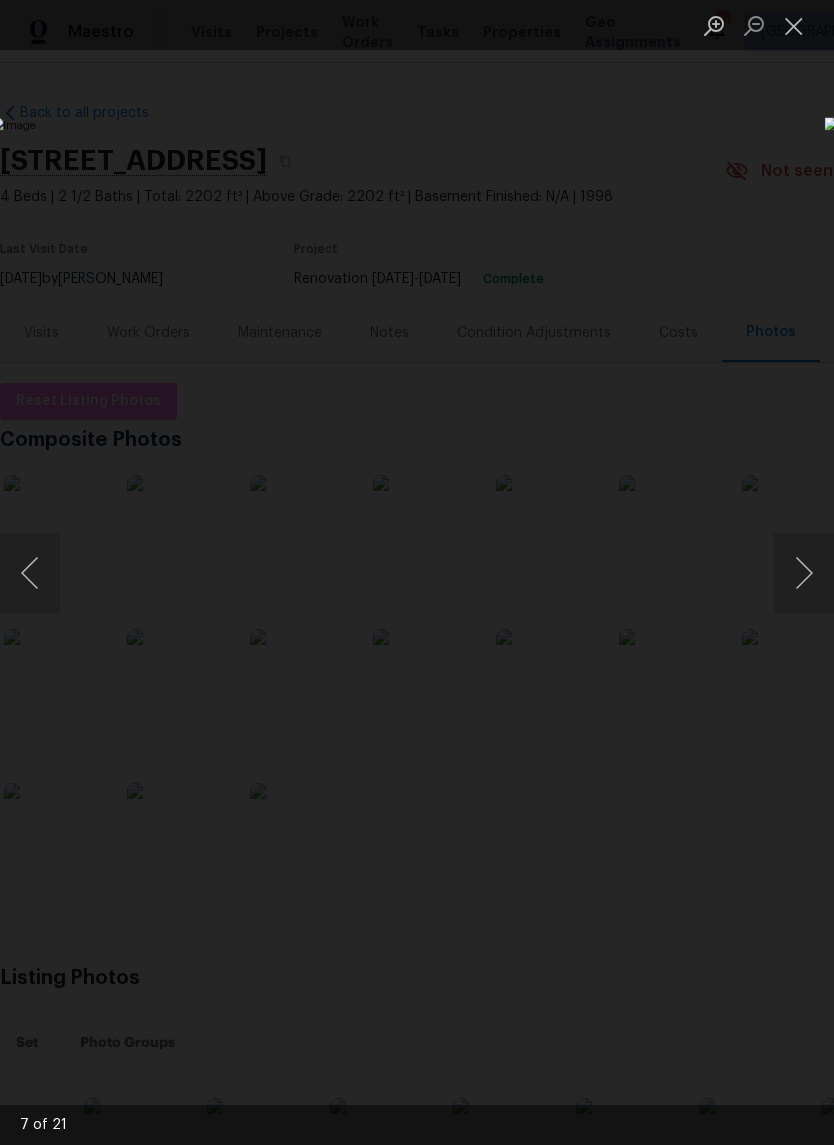 click at bounding box center (804, 573) 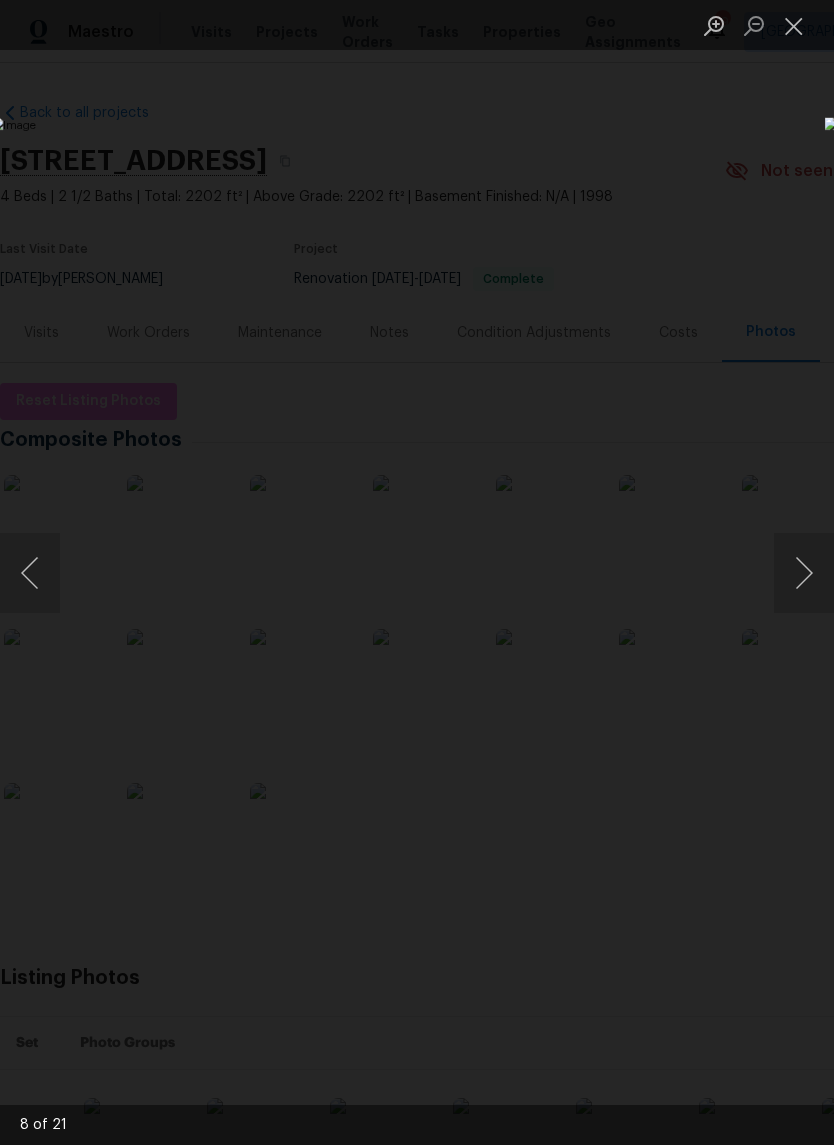 click at bounding box center (804, 573) 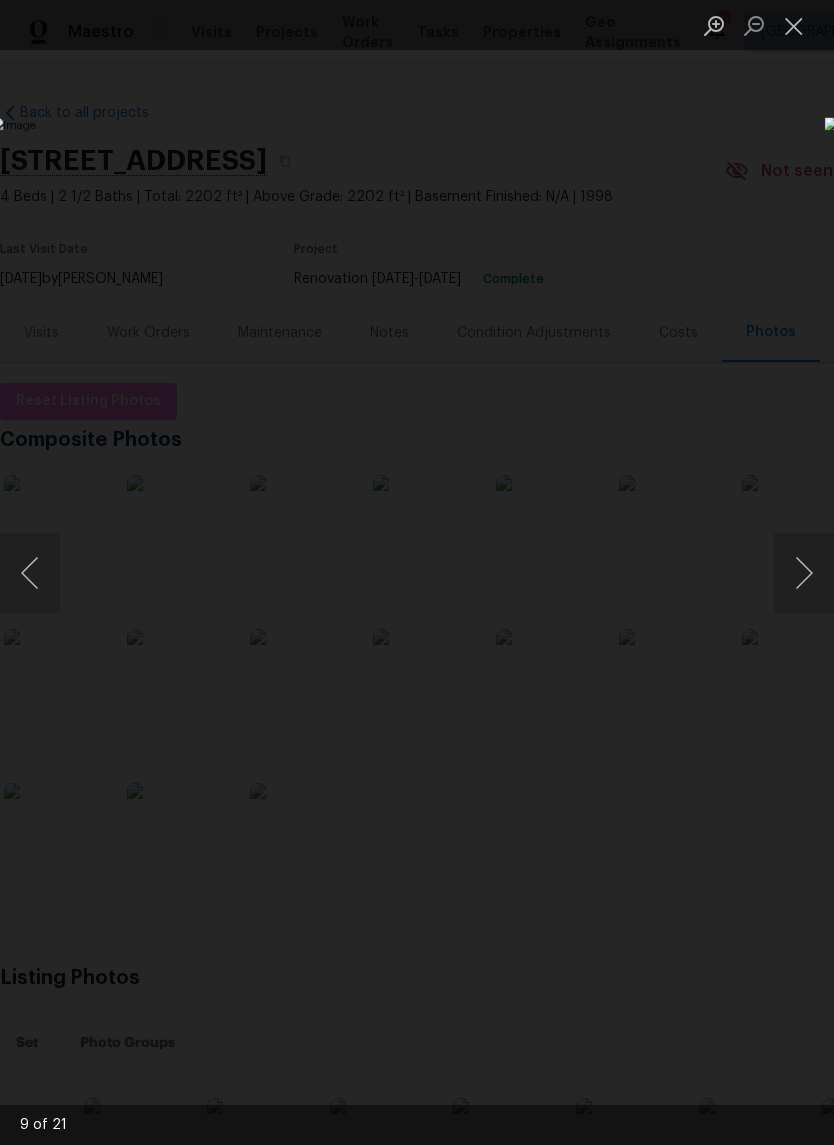 click at bounding box center (804, 573) 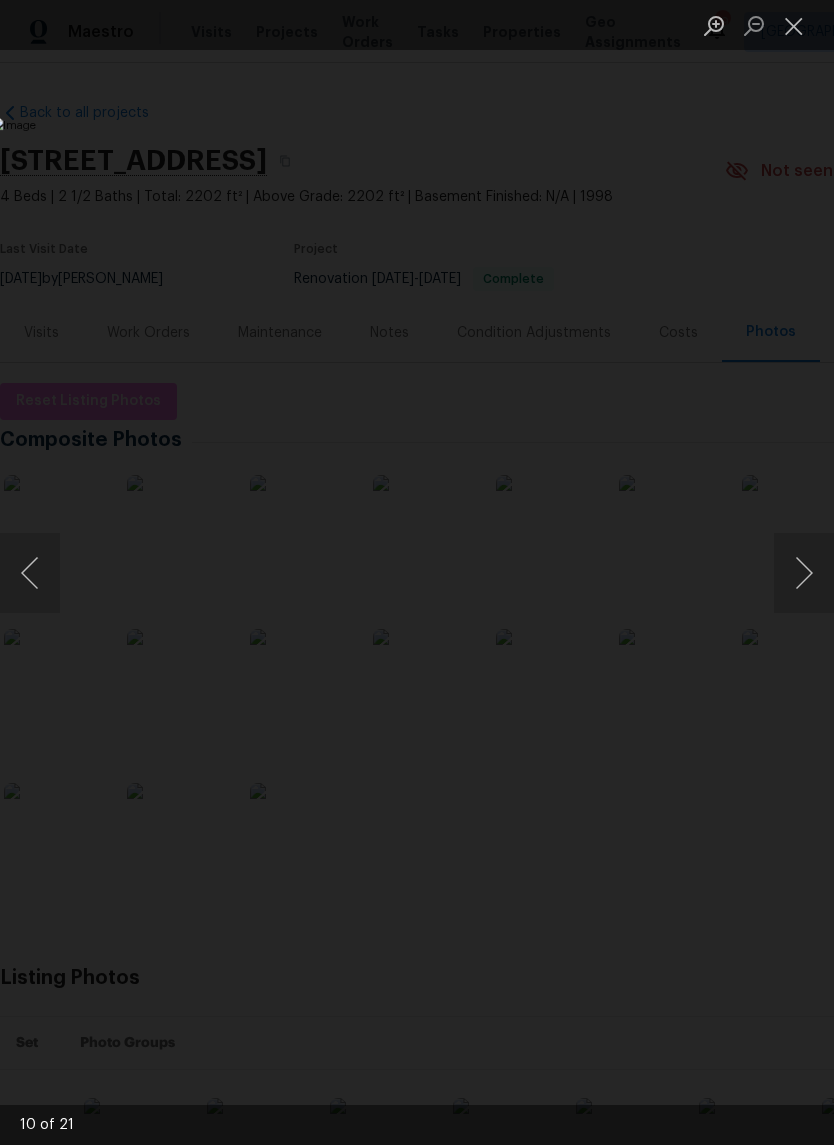 click at bounding box center [804, 573] 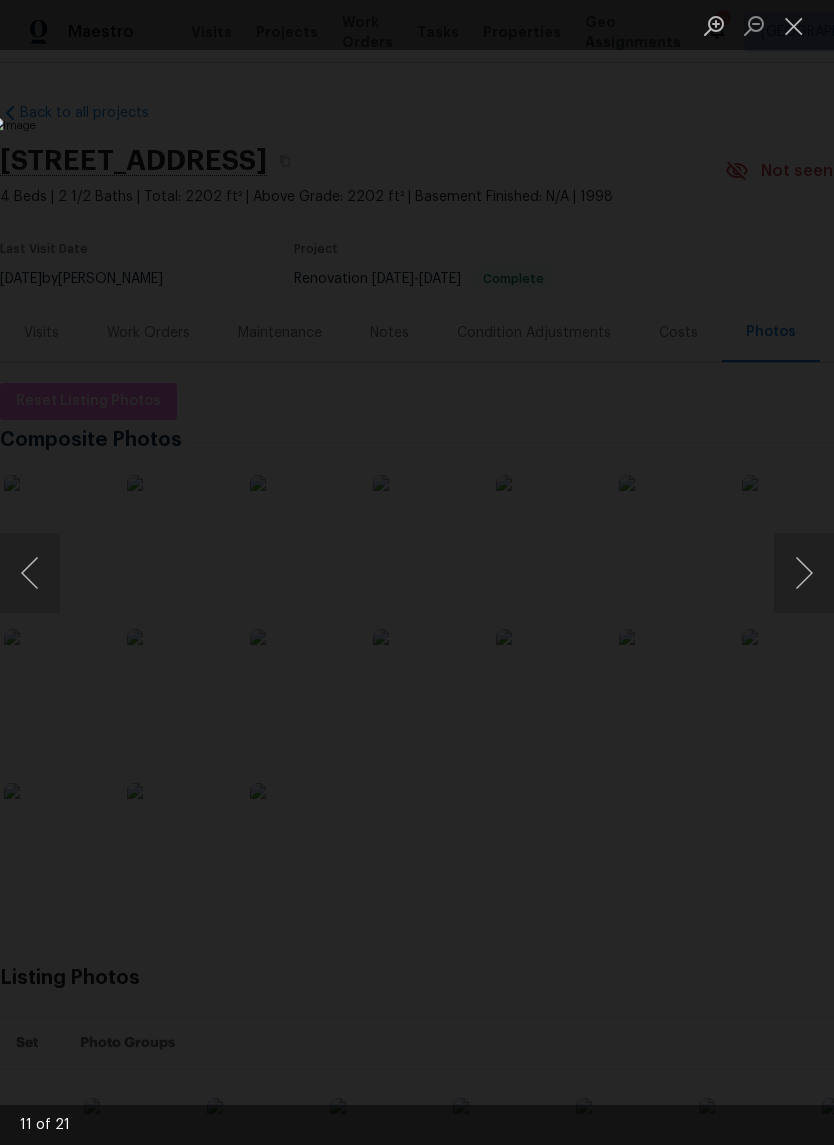 click at bounding box center (804, 573) 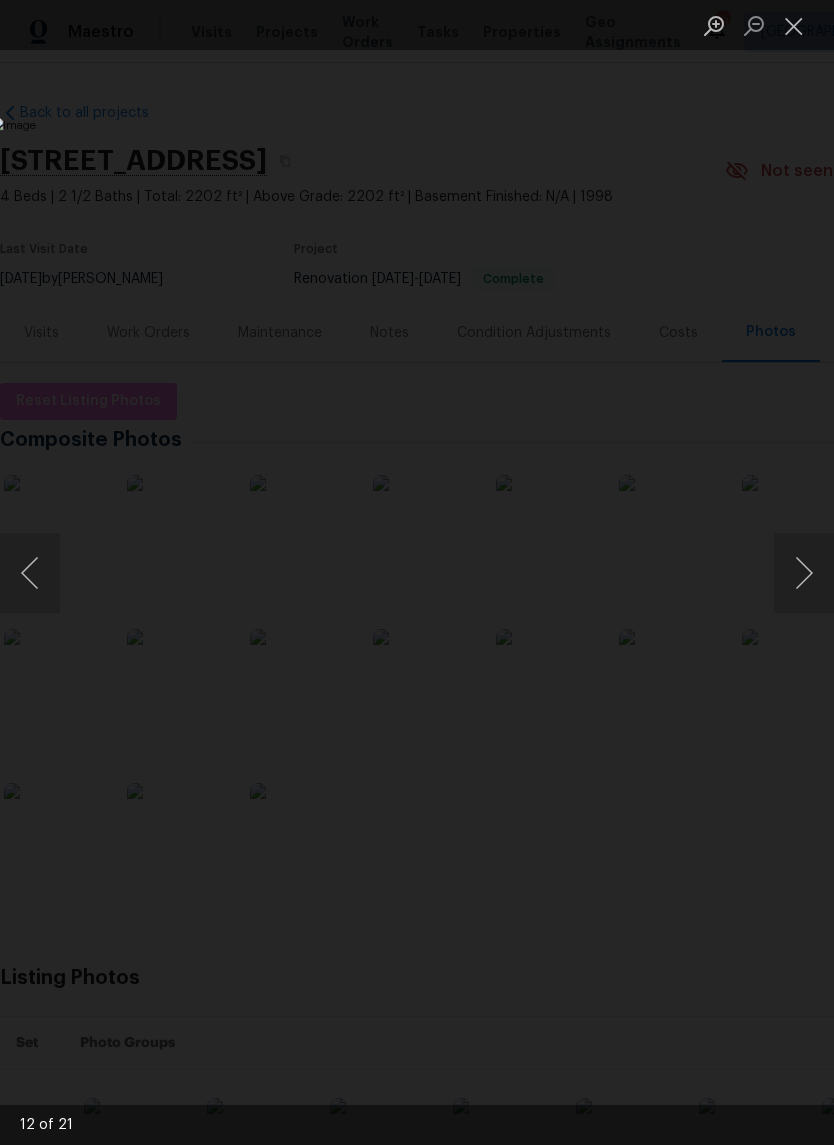 click at bounding box center [804, 573] 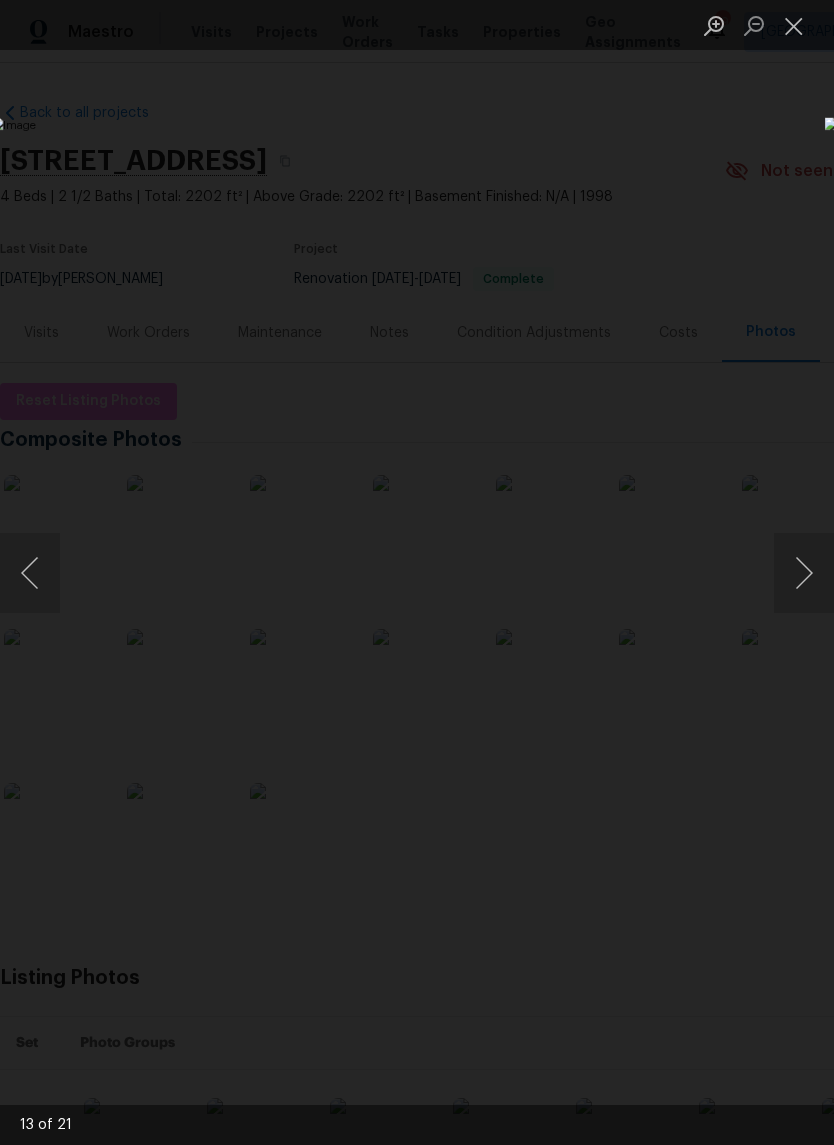 click at bounding box center [804, 573] 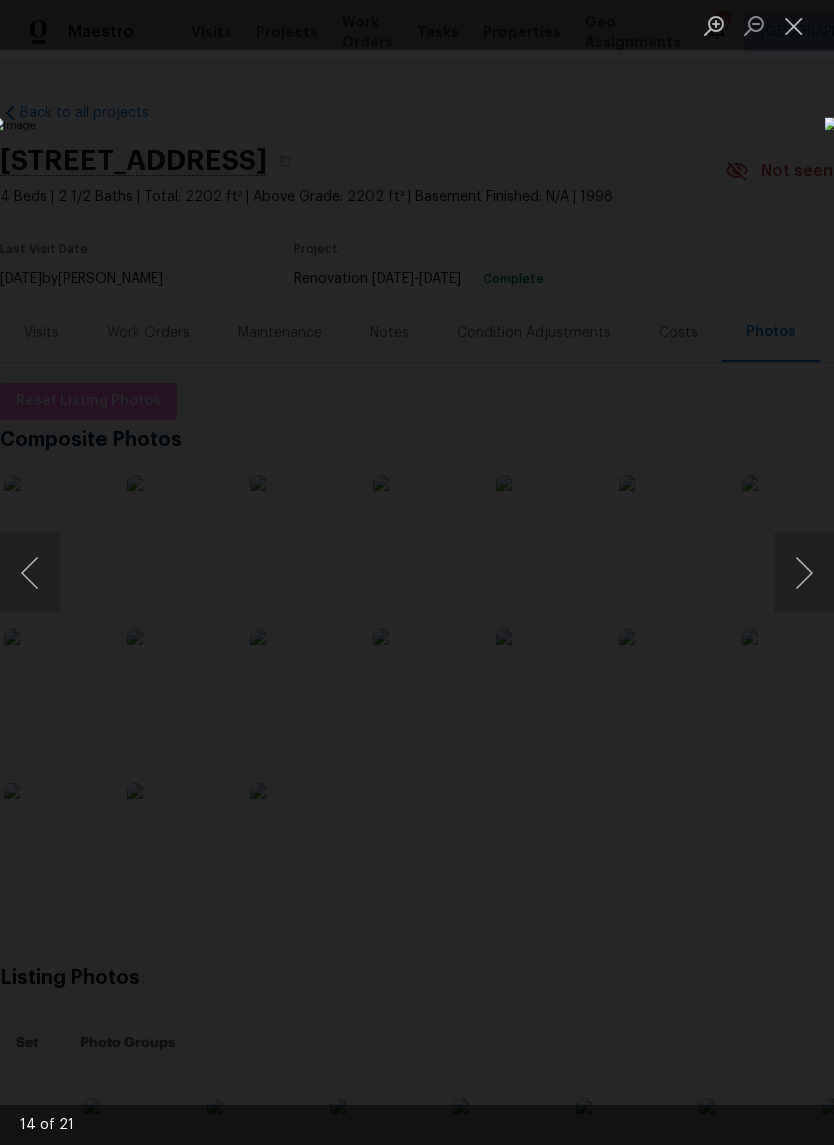 click at bounding box center [804, 573] 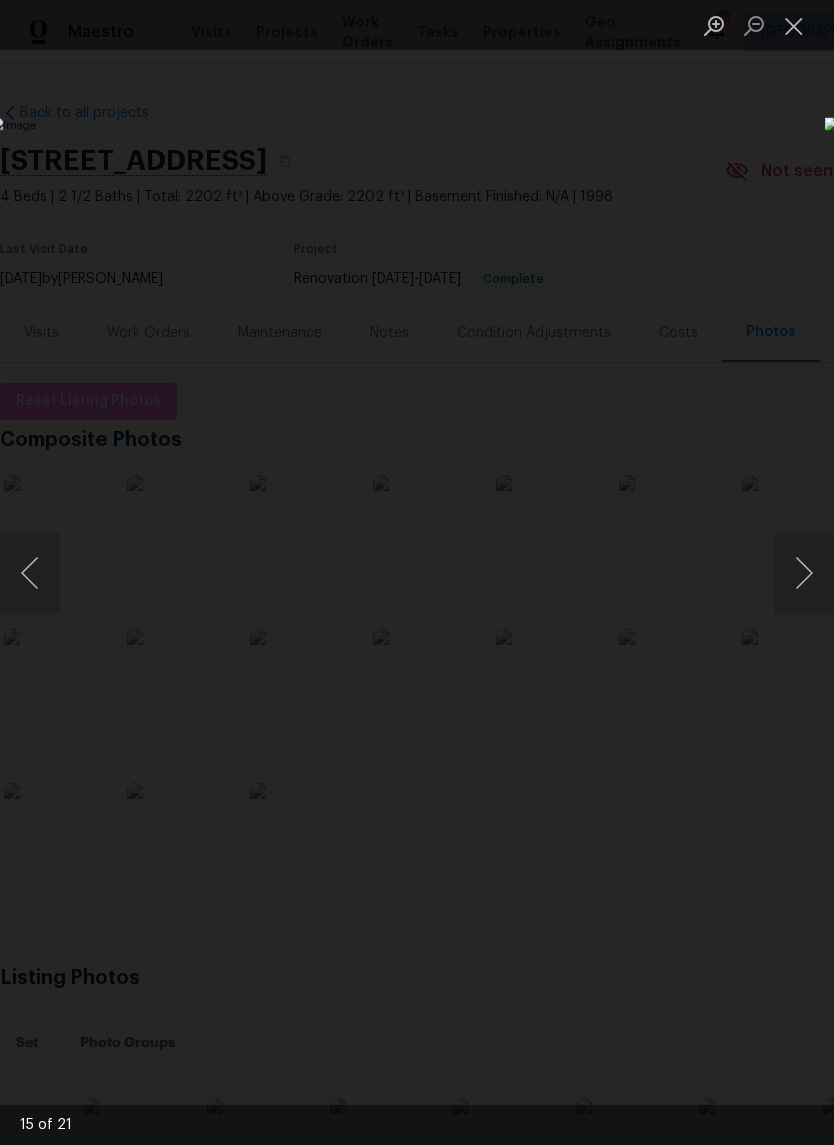 click at bounding box center [804, 573] 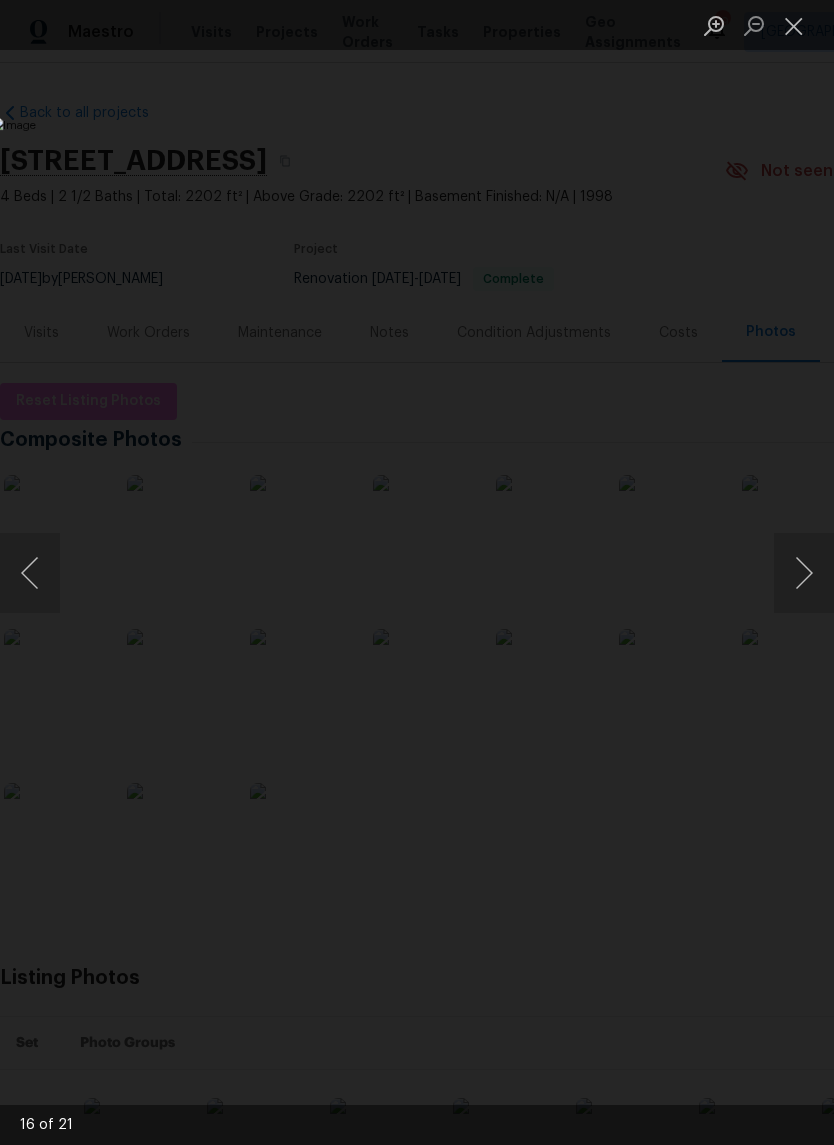 click at bounding box center (804, 573) 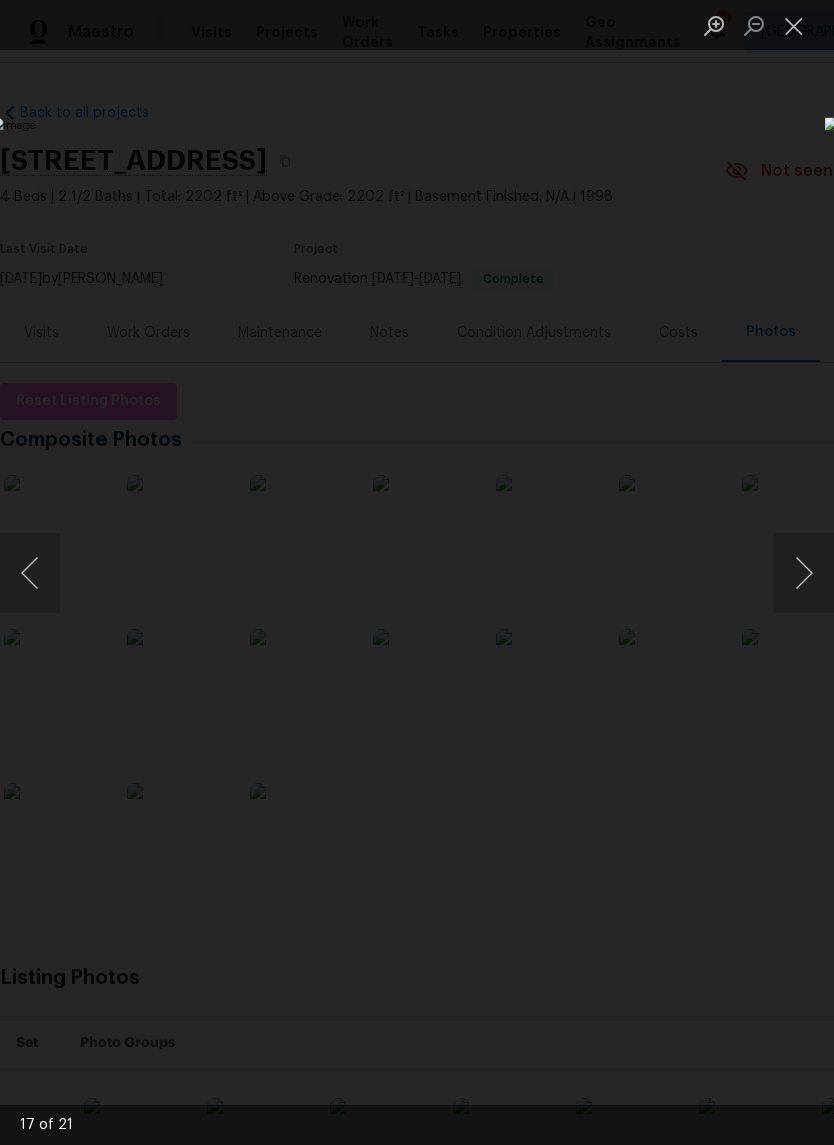 click at bounding box center [804, 573] 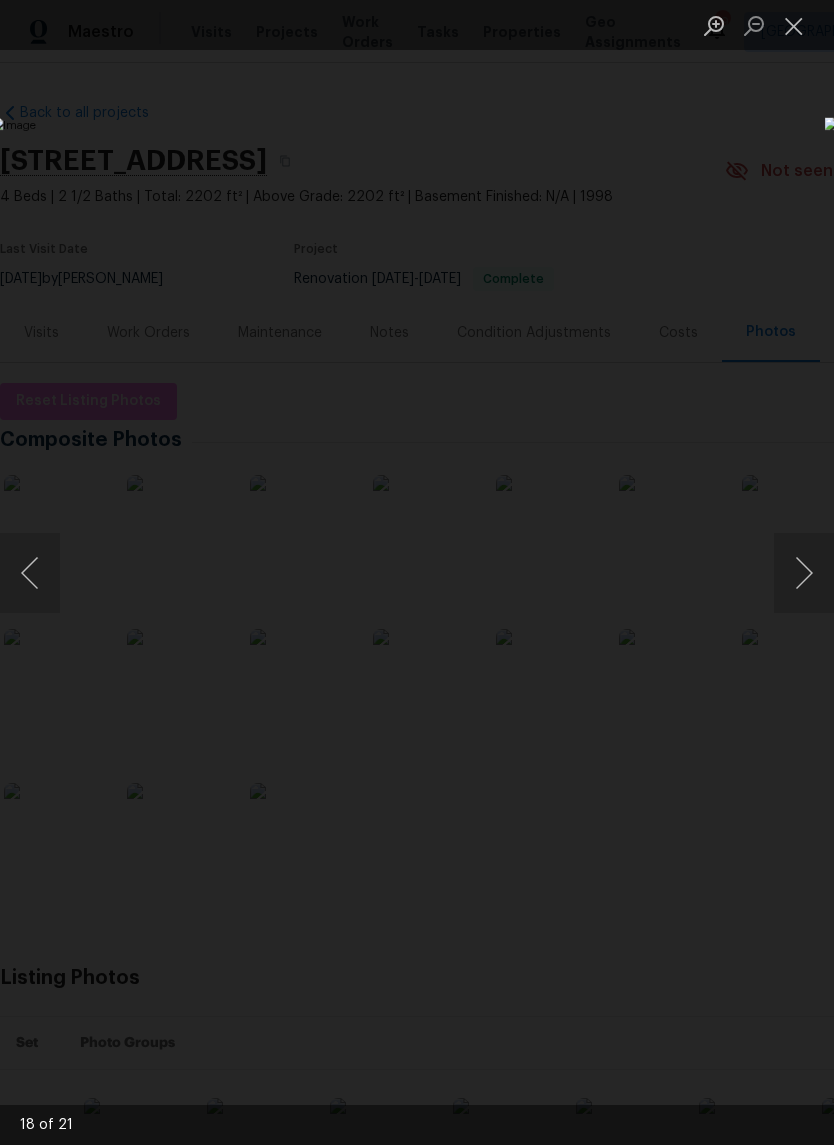 click at bounding box center (322, 572) 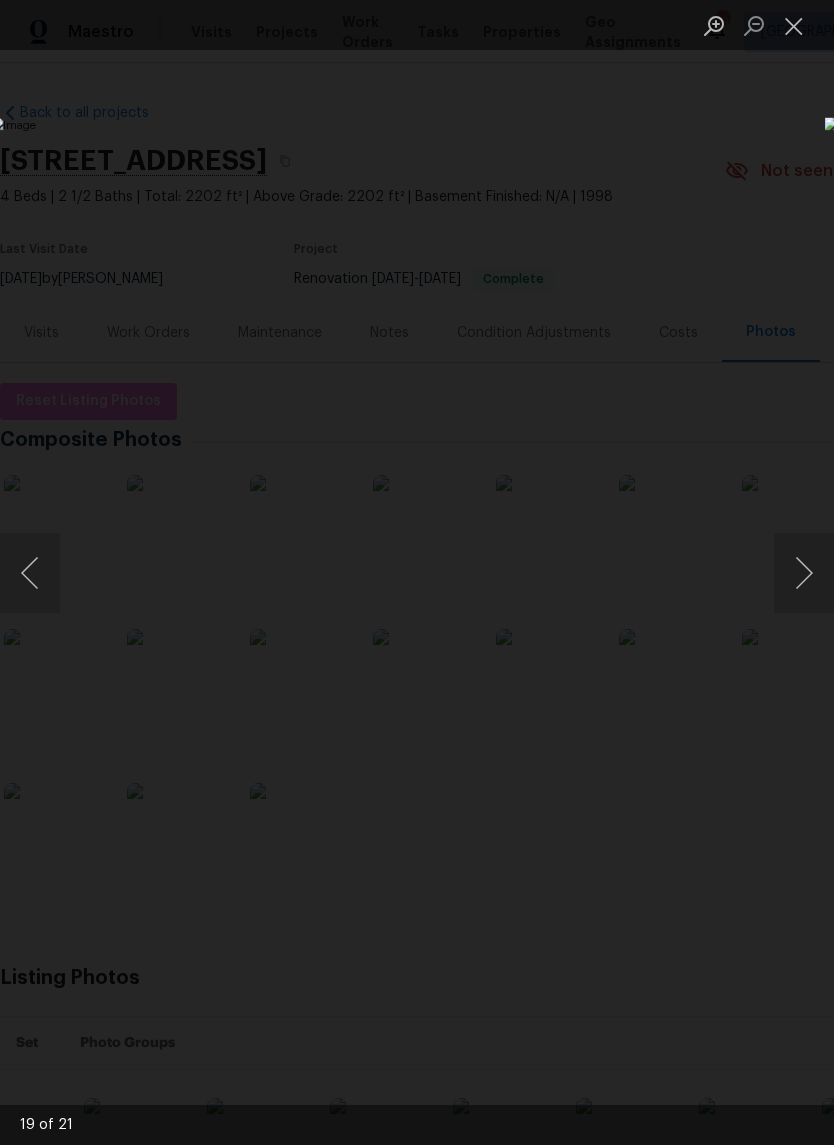 click at bounding box center (804, 573) 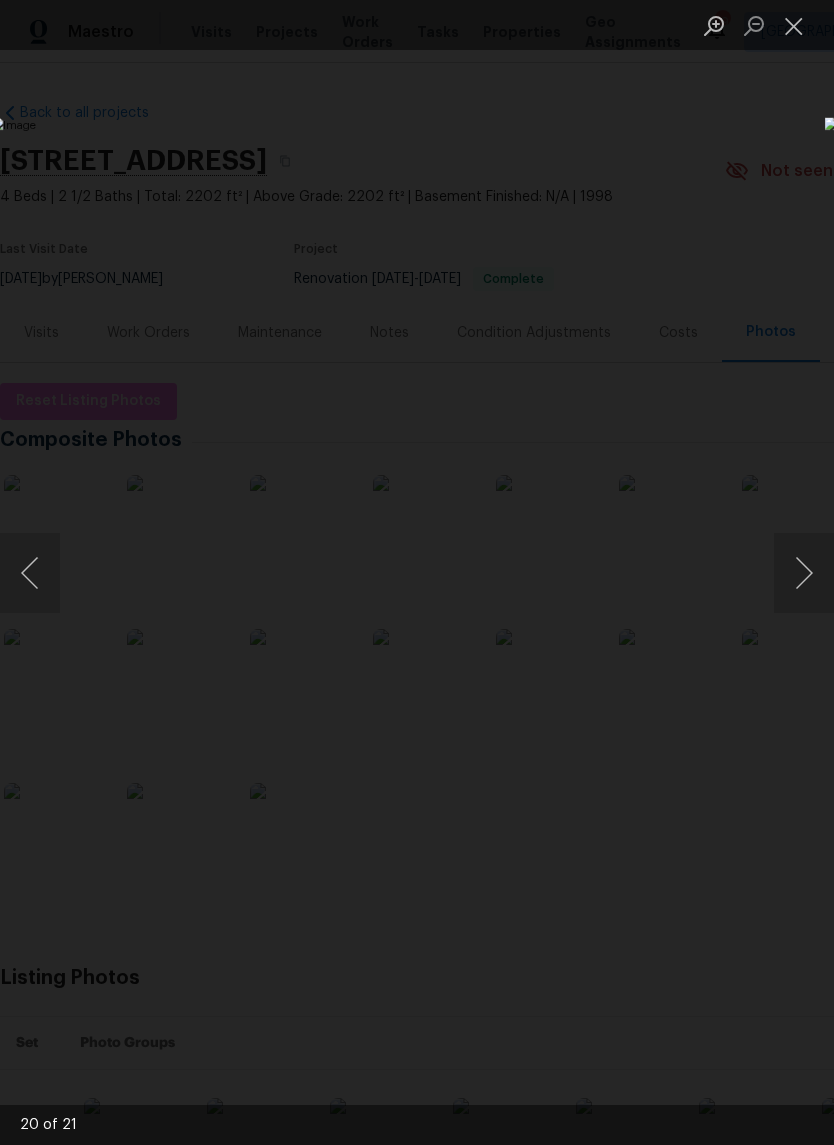 click at bounding box center [804, 573] 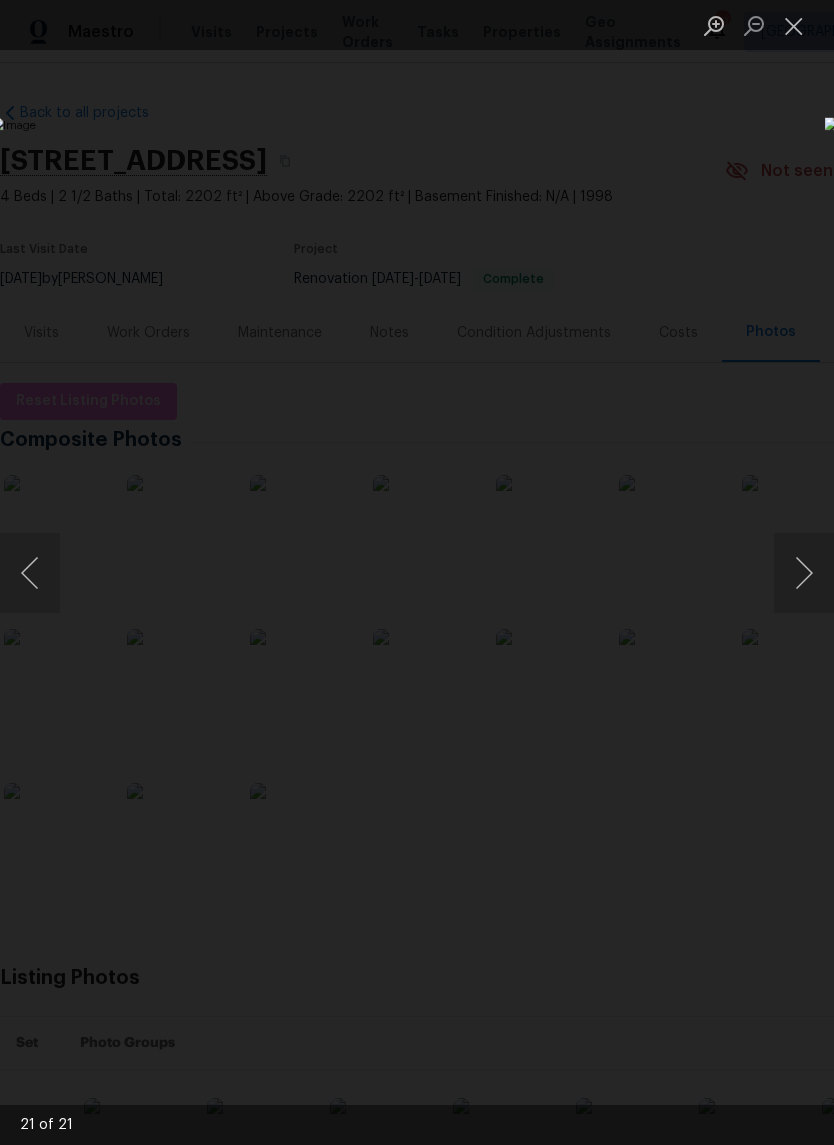 click at bounding box center (804, 573) 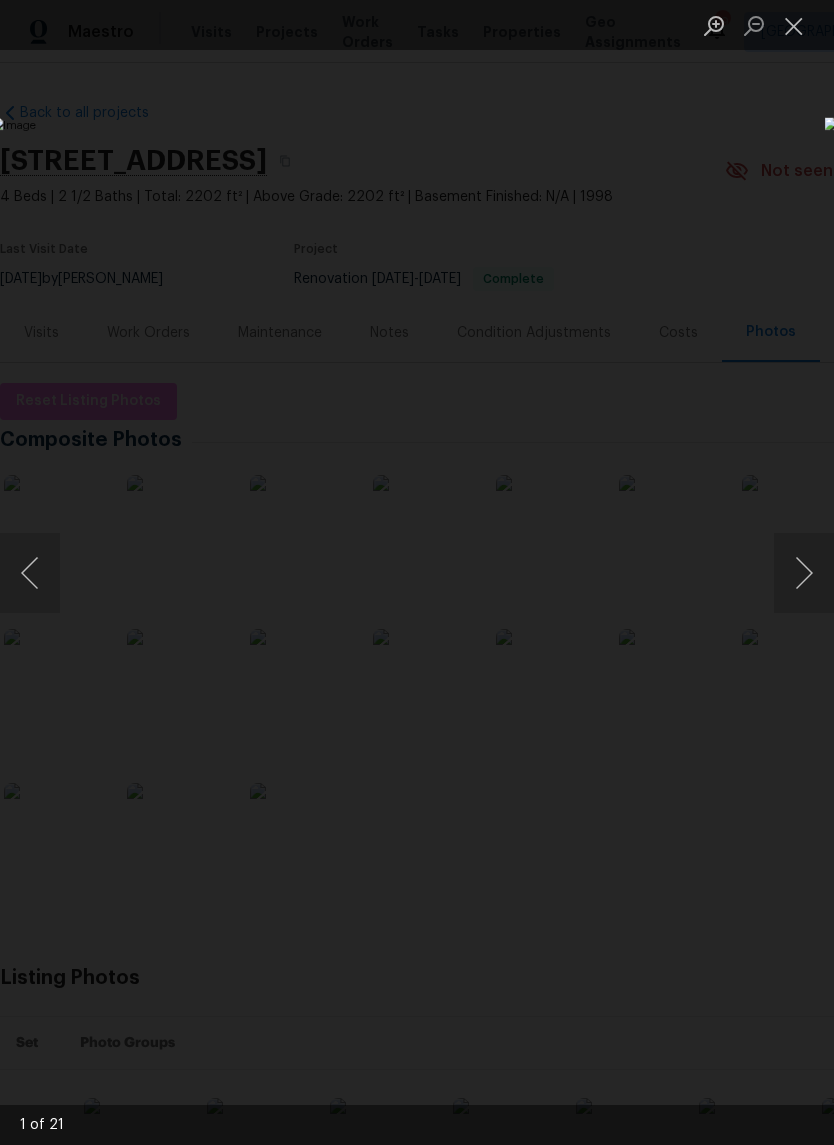click at bounding box center (804, 573) 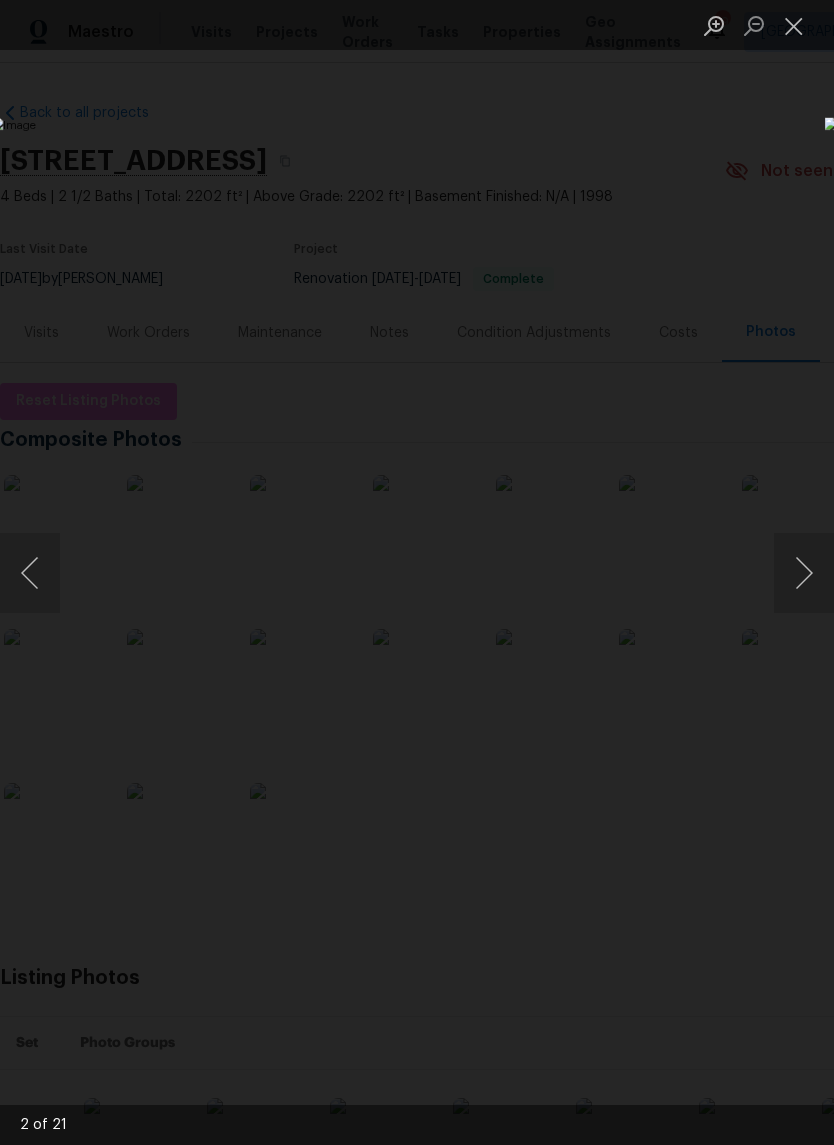 click at bounding box center [804, 573] 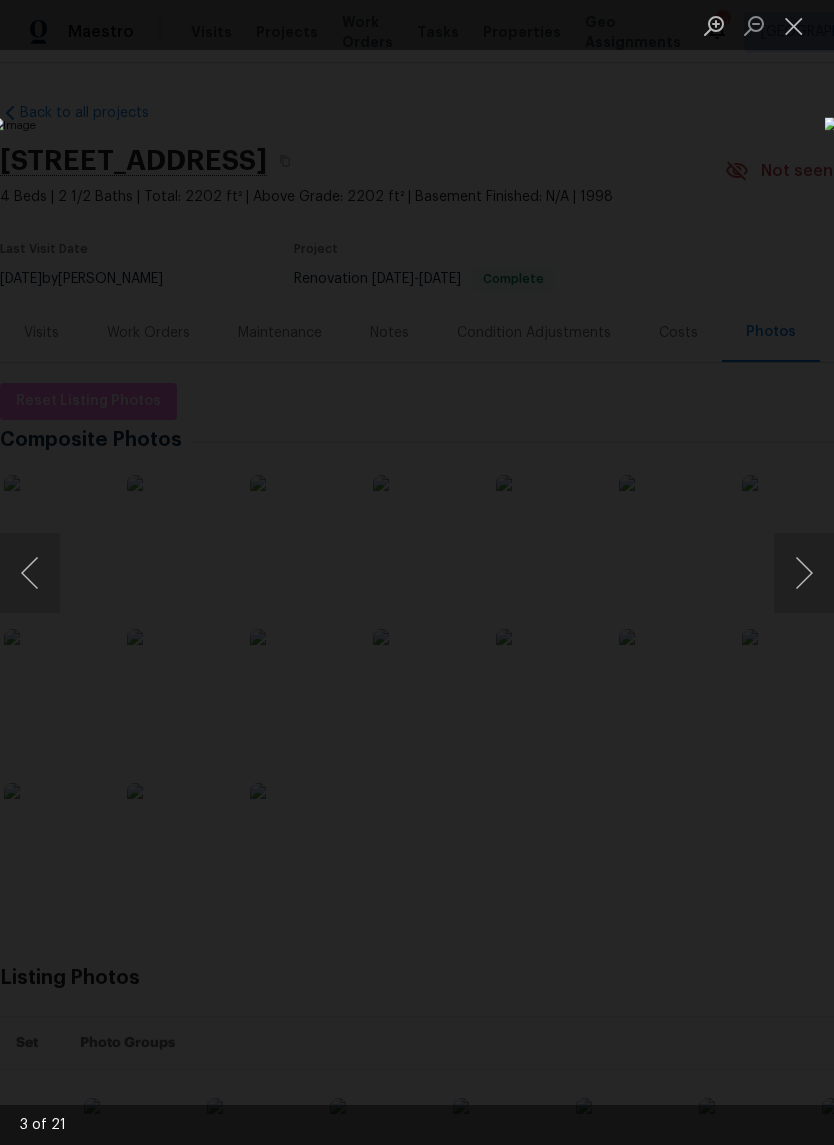 click at bounding box center (804, 573) 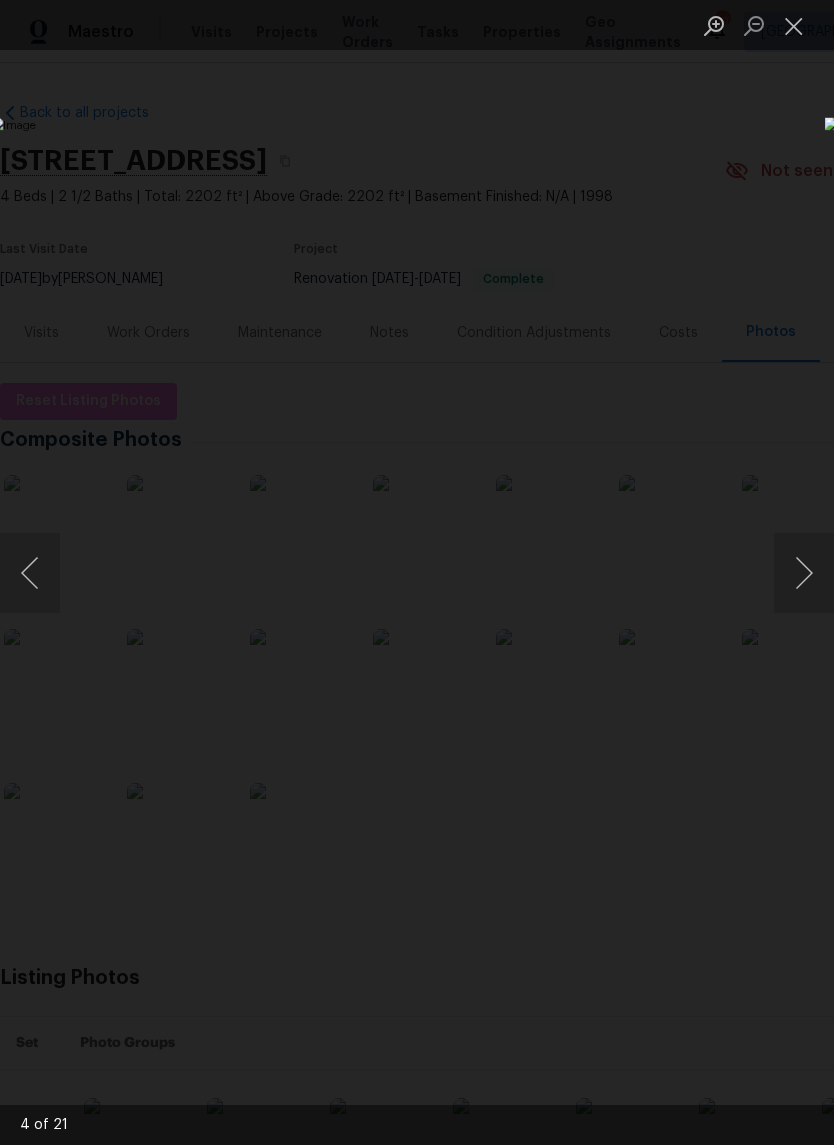 click at bounding box center (794, 25) 